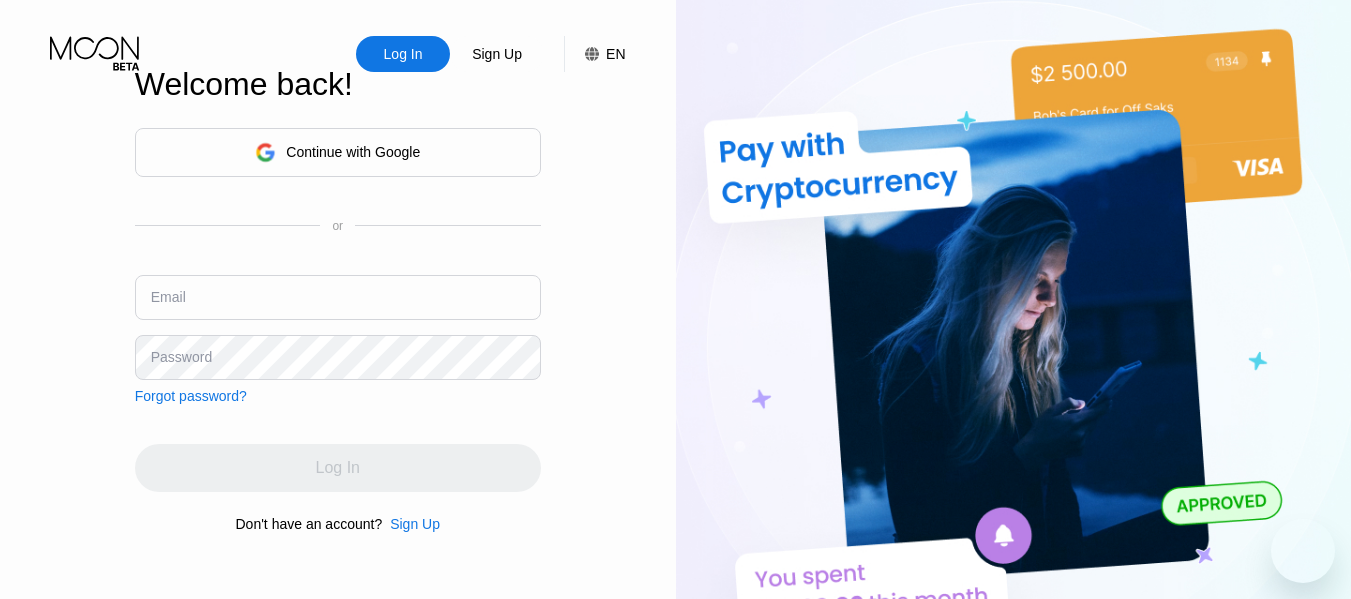 scroll, scrollTop: 0, scrollLeft: 0, axis: both 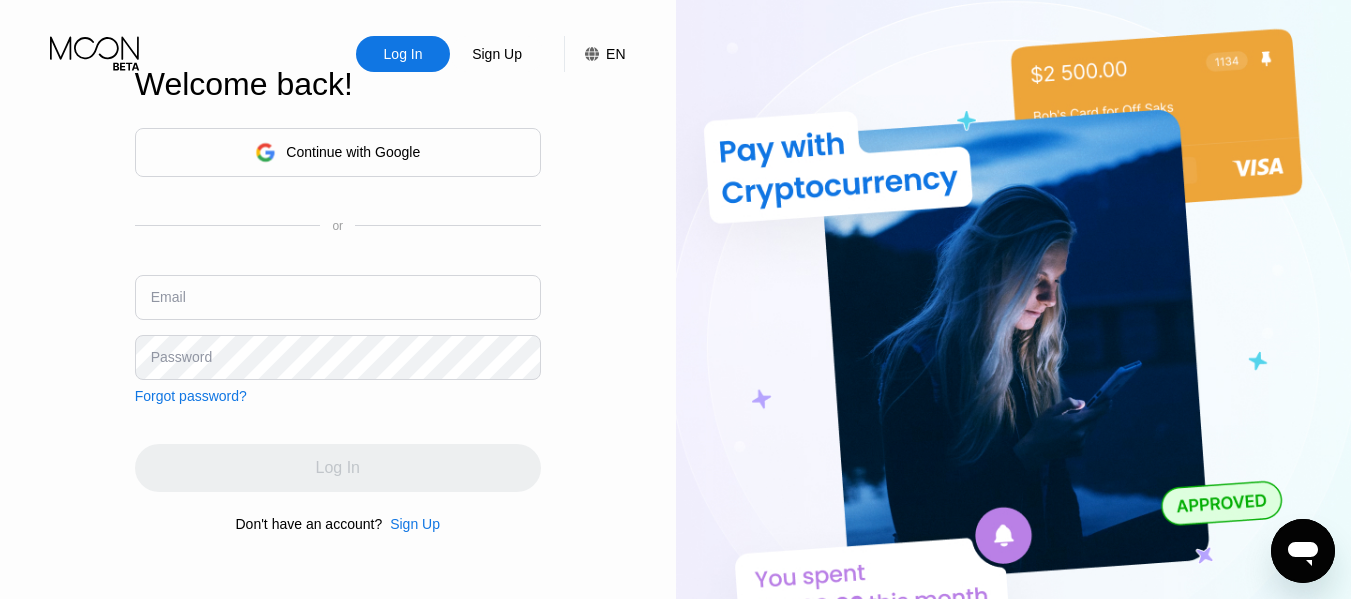 click on "Continue with Google" at bounding box center [353, 152] 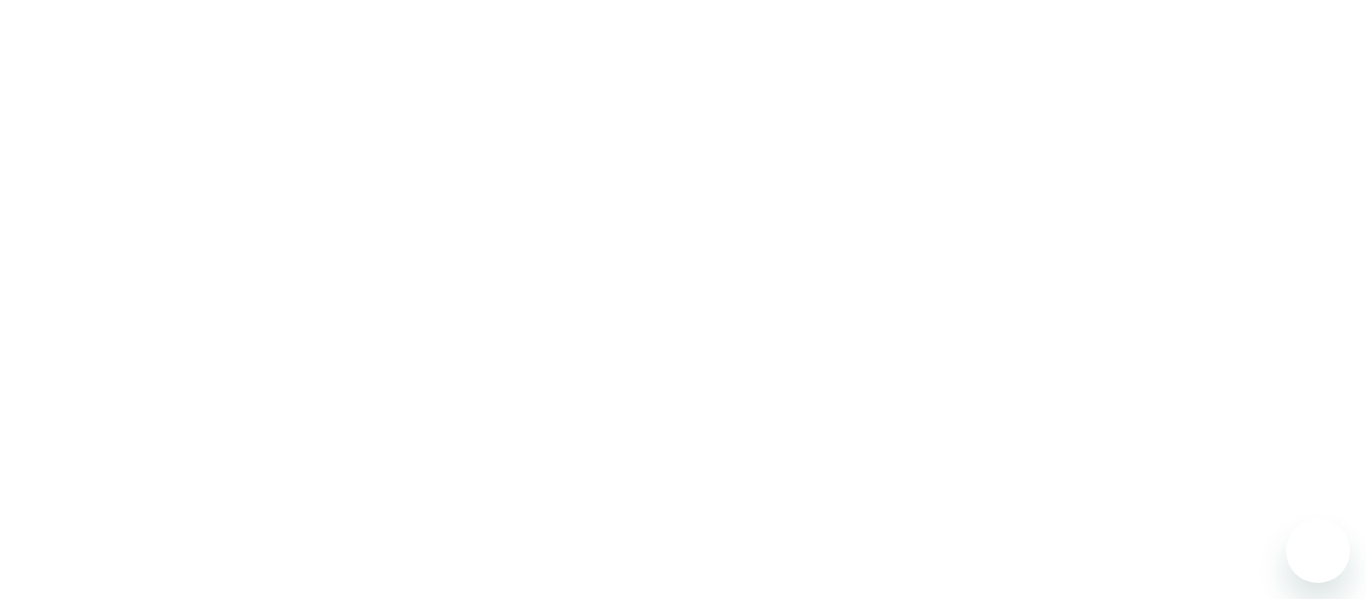 scroll, scrollTop: 0, scrollLeft: 0, axis: both 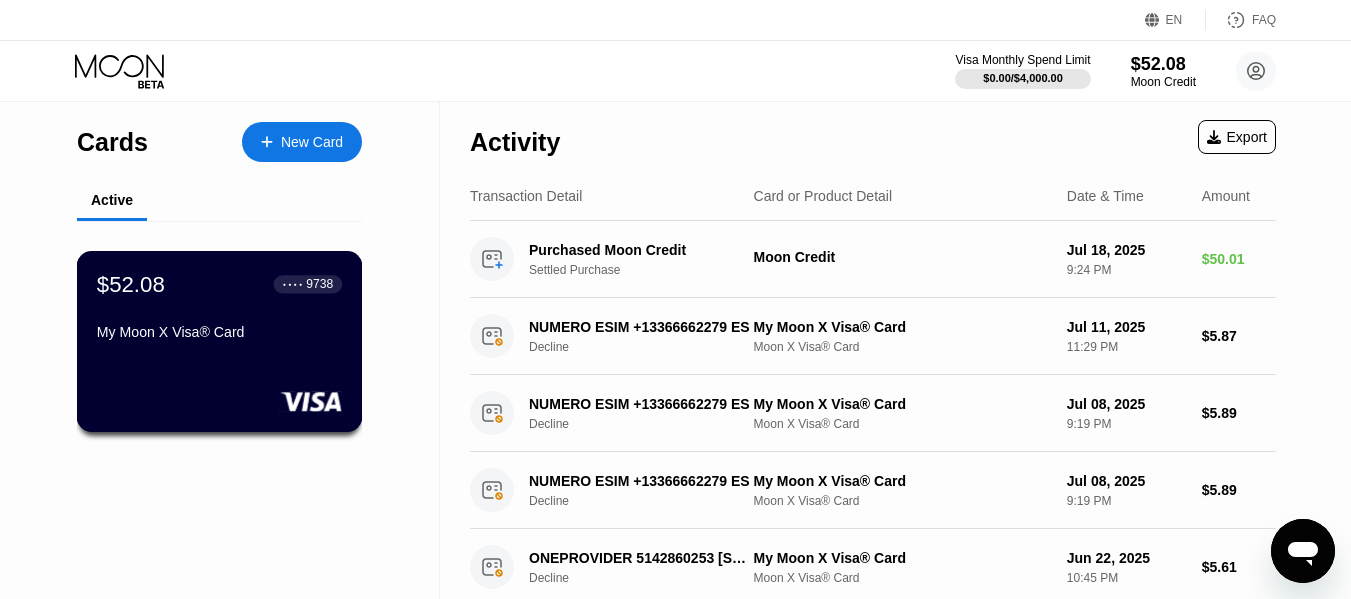 click on "$52.08 ● ● ● ● 9738 My Moon X Visa® Card" at bounding box center (220, 341) 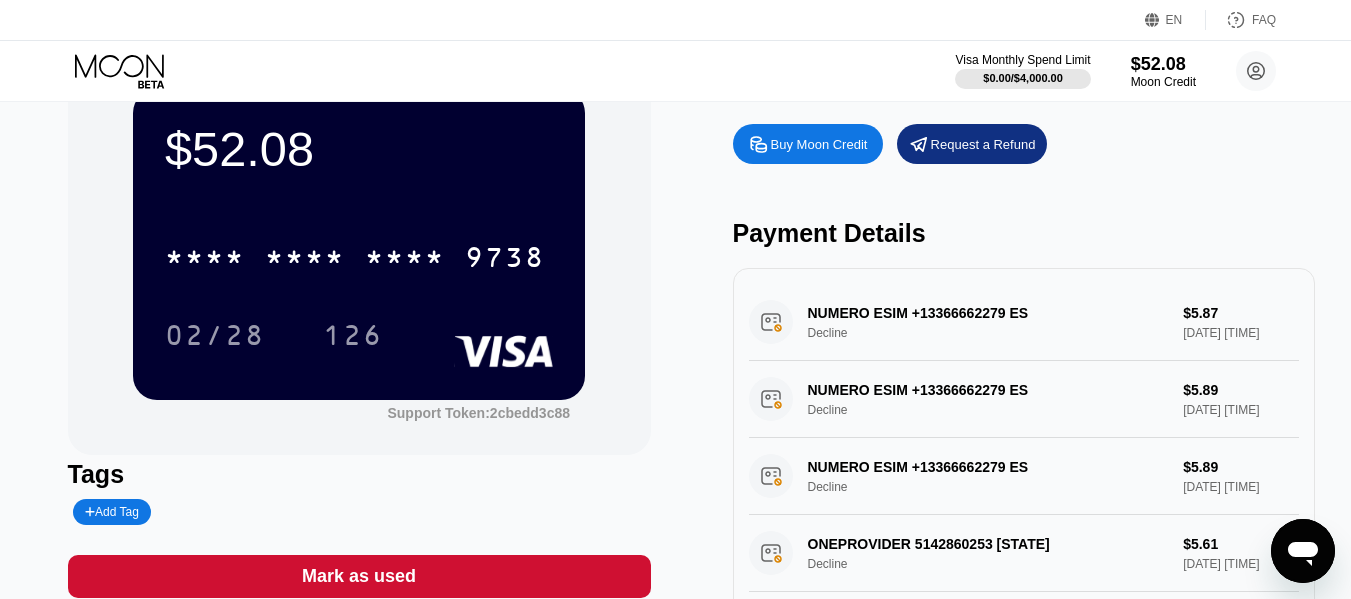 scroll, scrollTop: 0, scrollLeft: 0, axis: both 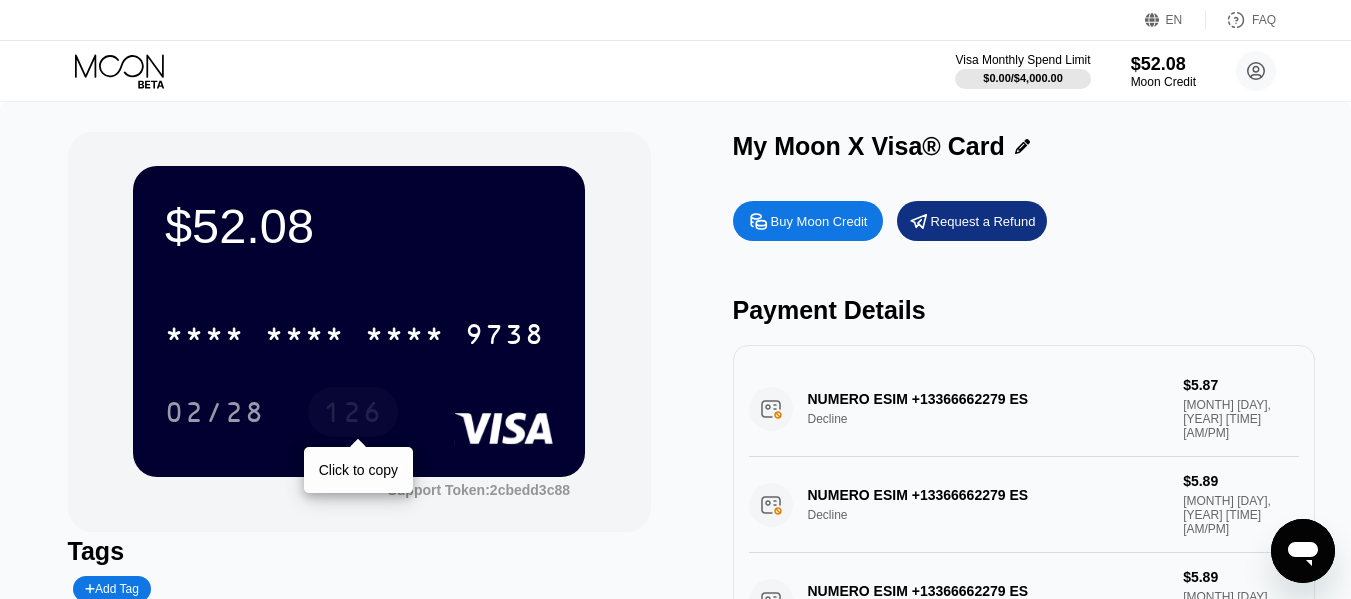 click on "126" at bounding box center [353, 415] 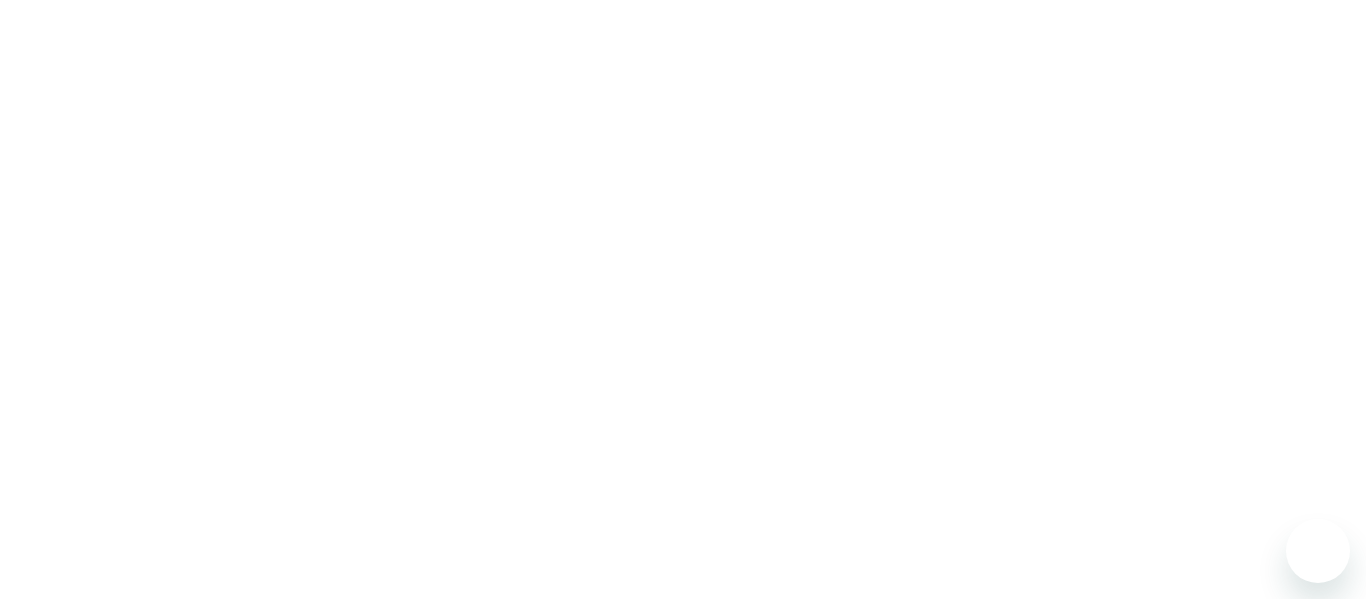 scroll, scrollTop: 0, scrollLeft: 0, axis: both 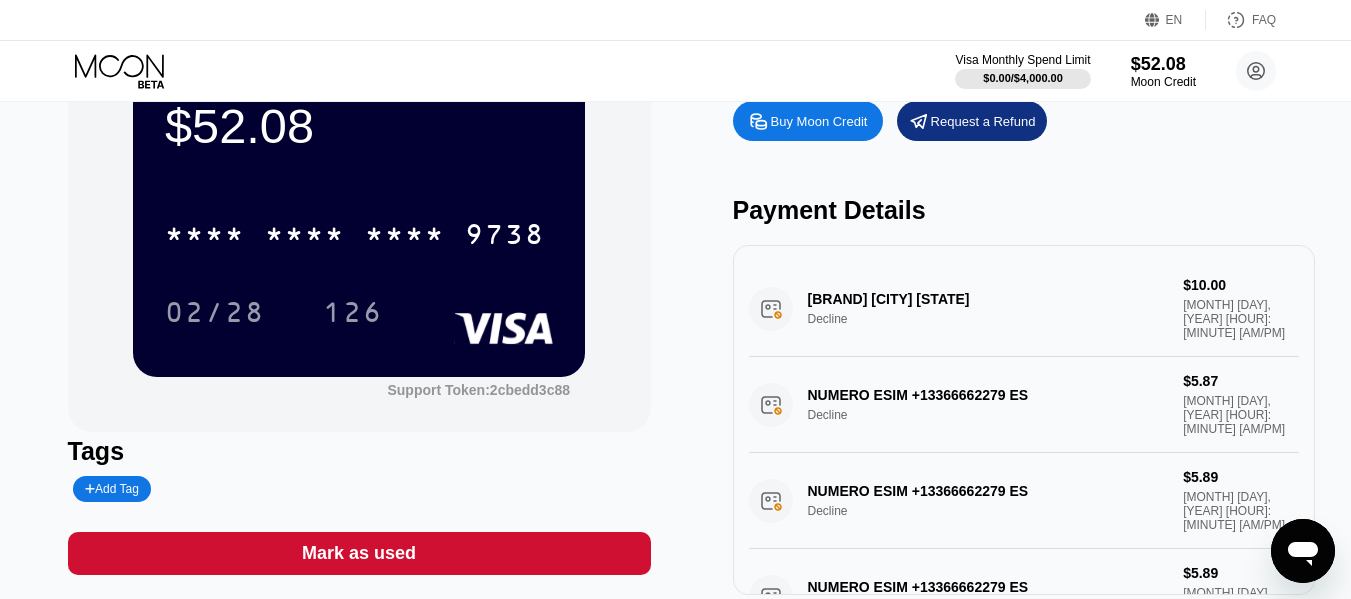 click on "OVHcloud                 Montreal     CA Decline $10.00 Aug 07, 2025 7:45 AM" at bounding box center [1024, 309] 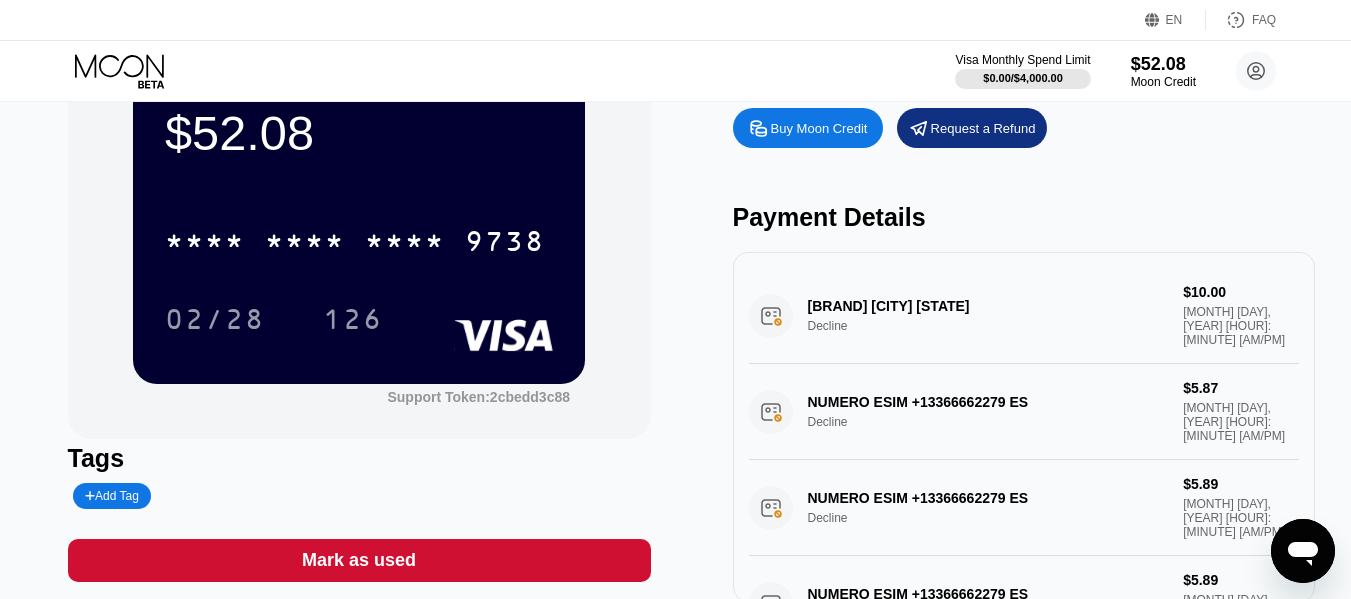 scroll, scrollTop: 0, scrollLeft: 0, axis: both 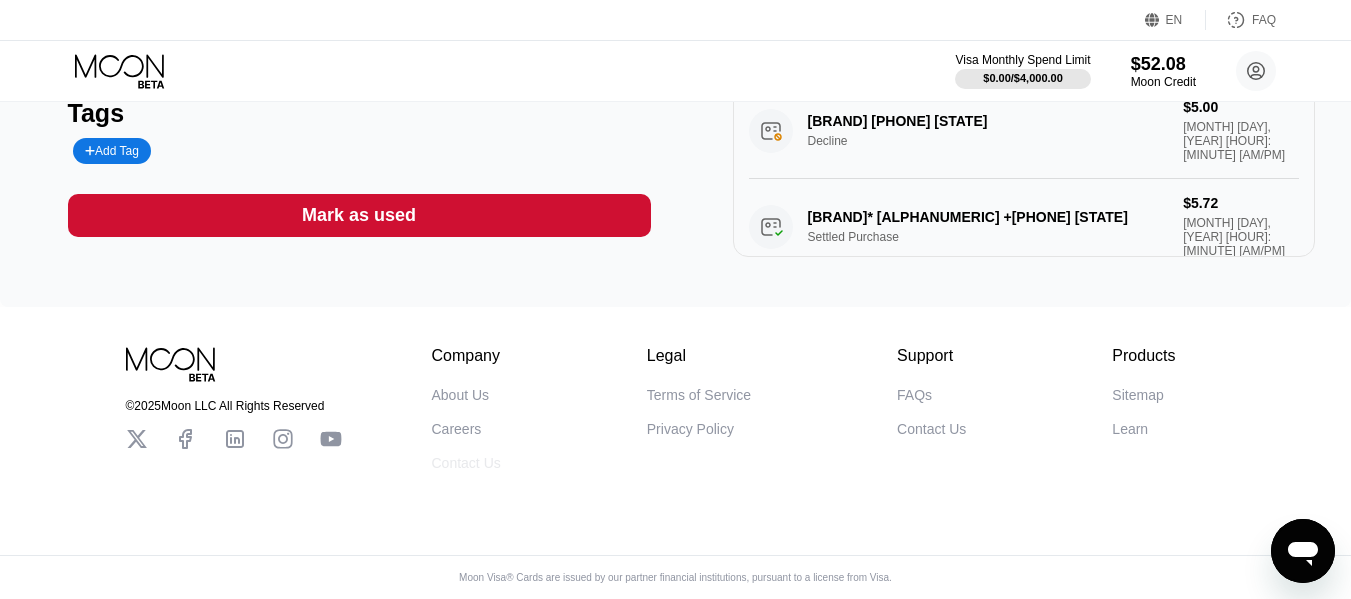click on "Contact Us" at bounding box center [466, 463] 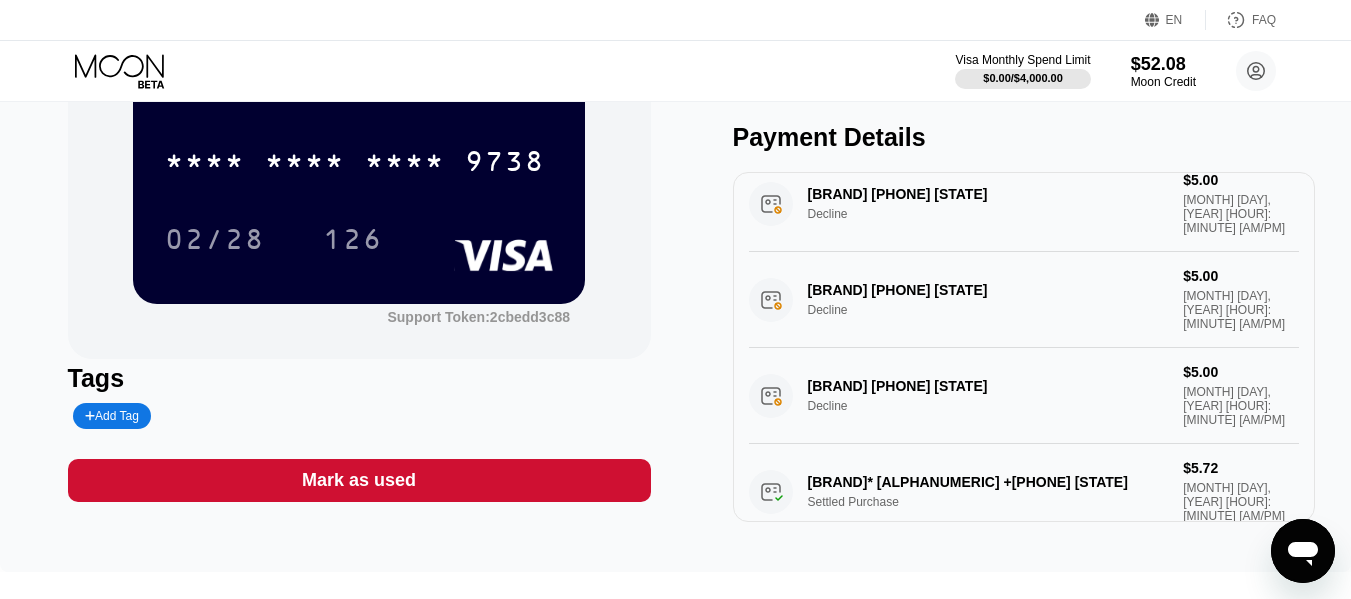 scroll, scrollTop: 0, scrollLeft: 0, axis: both 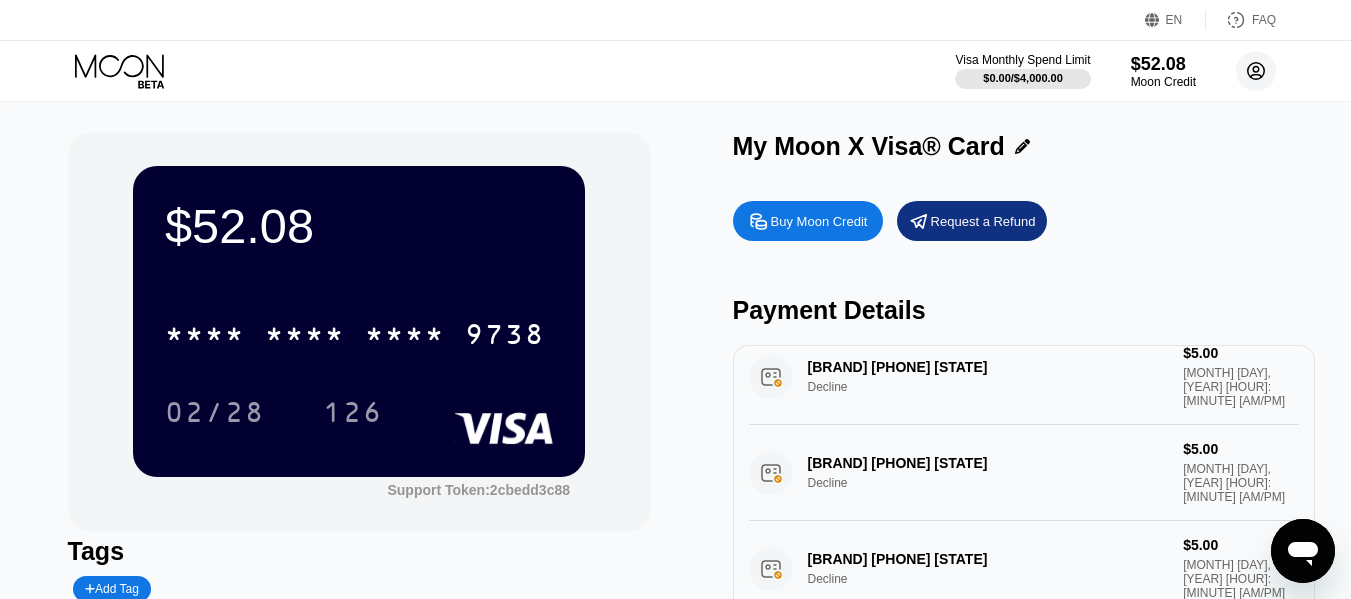 click 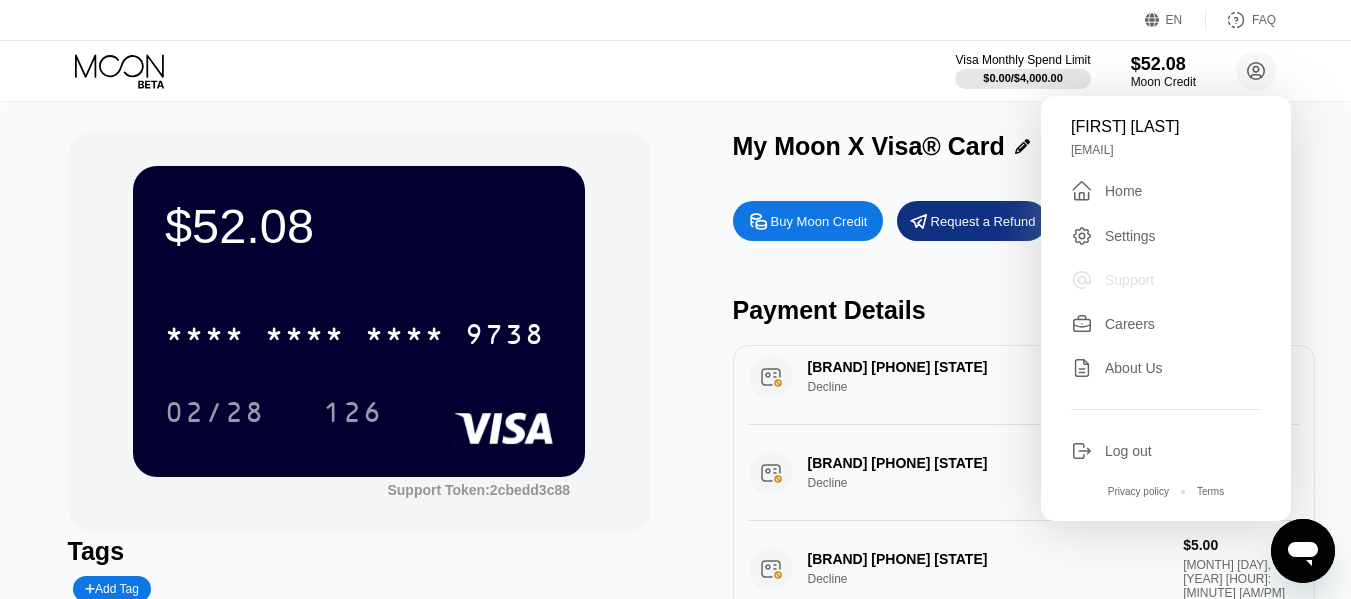 click on "Support" at bounding box center (1129, 280) 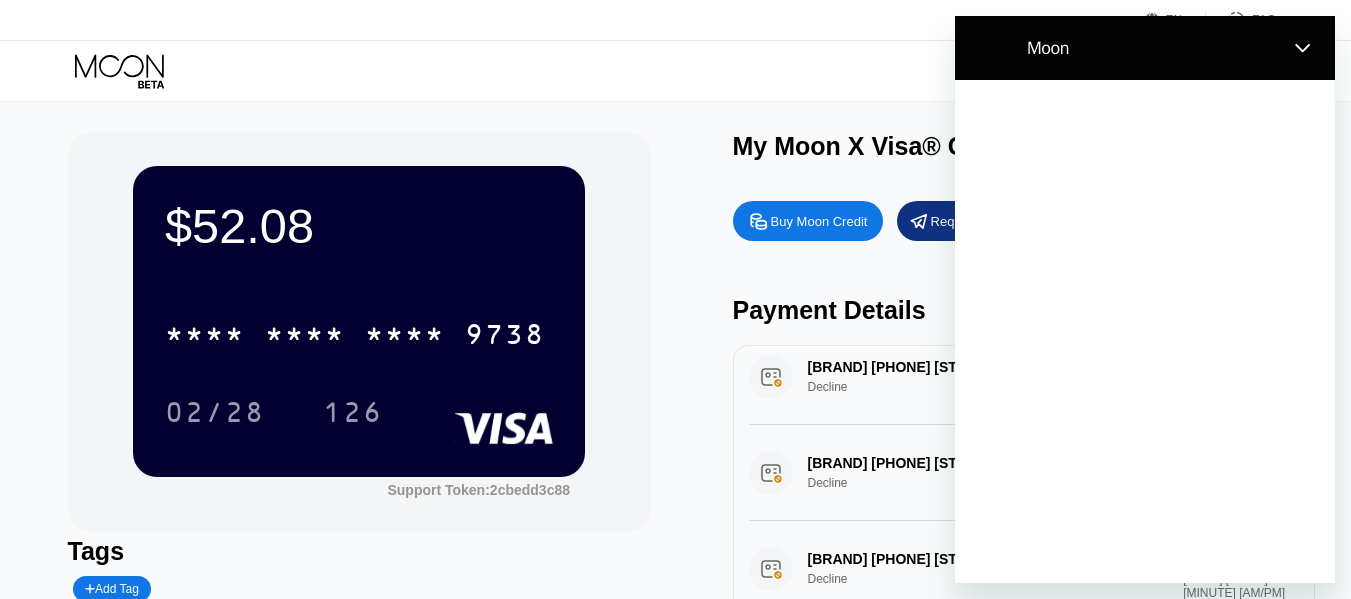 scroll, scrollTop: 0, scrollLeft: 0, axis: both 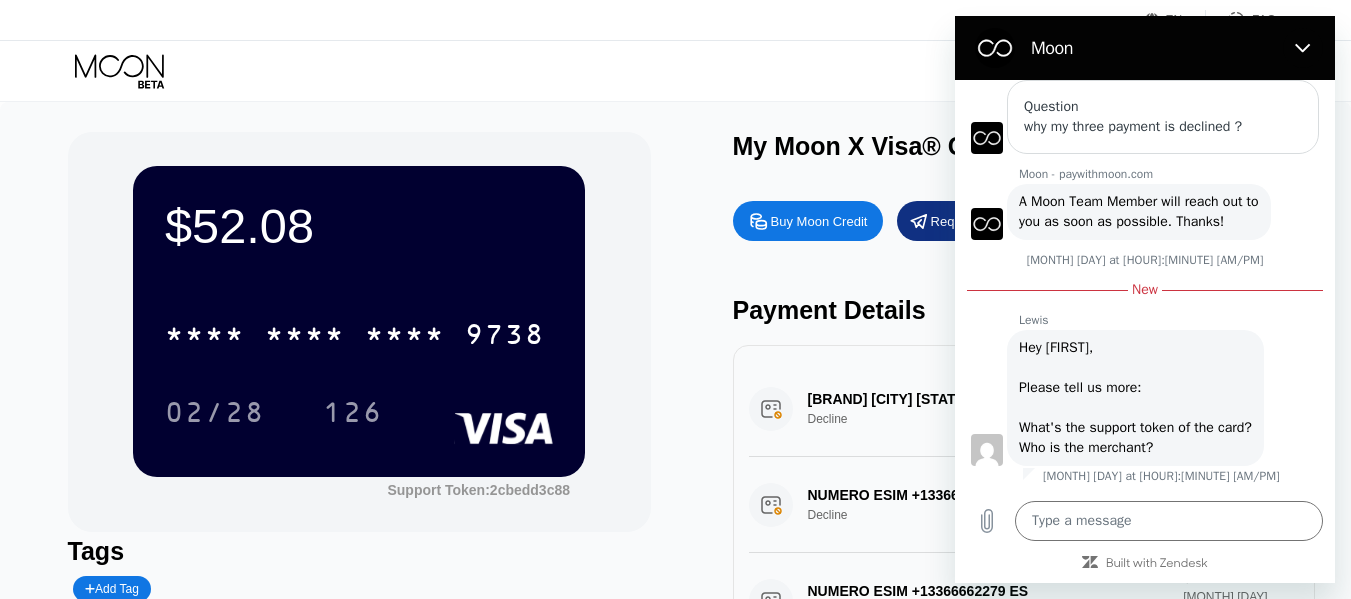 drag, startPoint x: 811, startPoint y: 402, endPoint x: 895, endPoint y: 405, distance: 84.05355 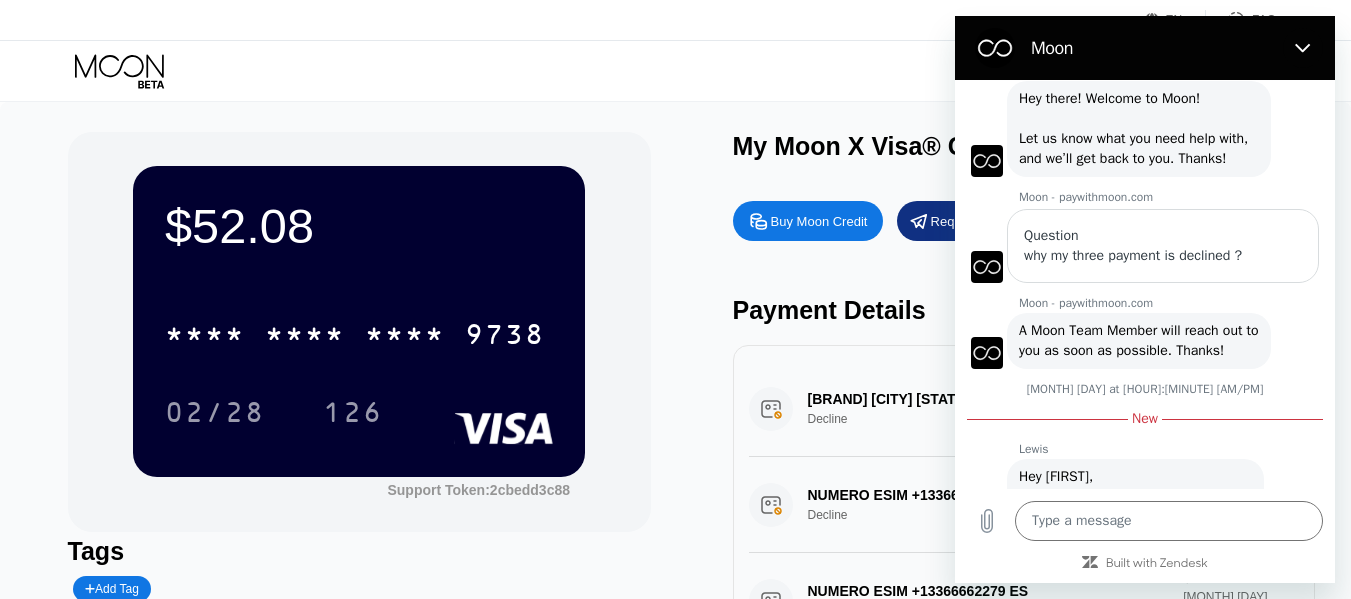 scroll, scrollTop: 0, scrollLeft: 0, axis: both 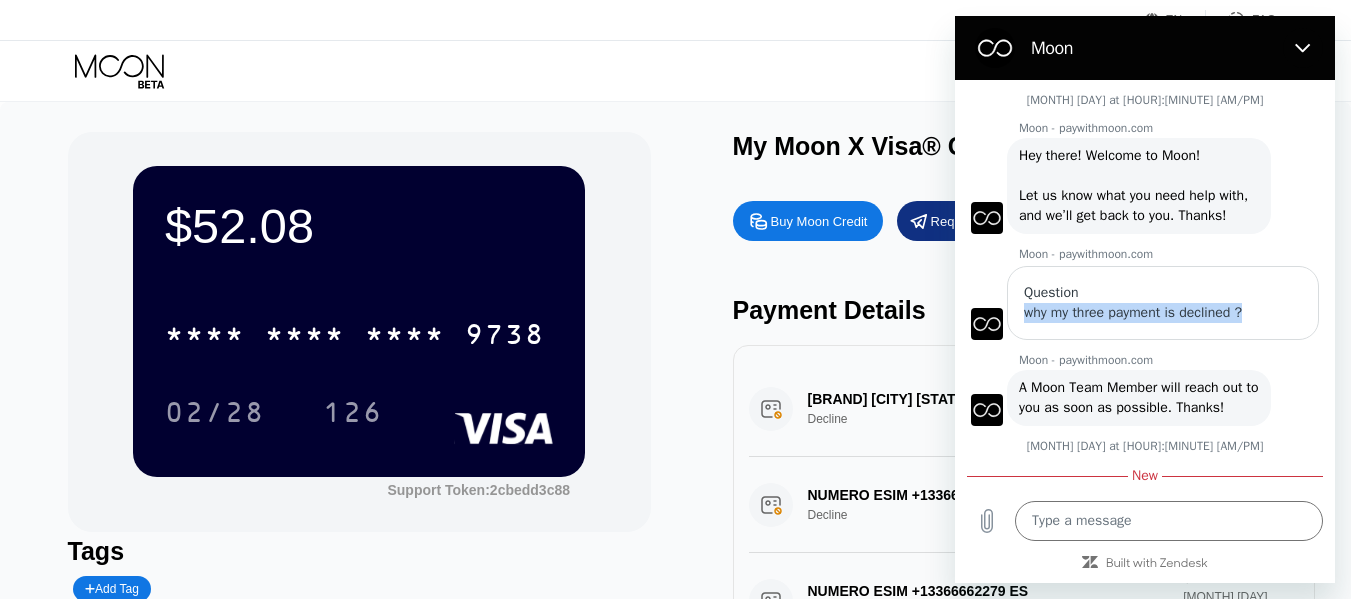 drag, startPoint x: 1246, startPoint y: 335, endPoint x: 1024, endPoint y: 331, distance: 222.03603 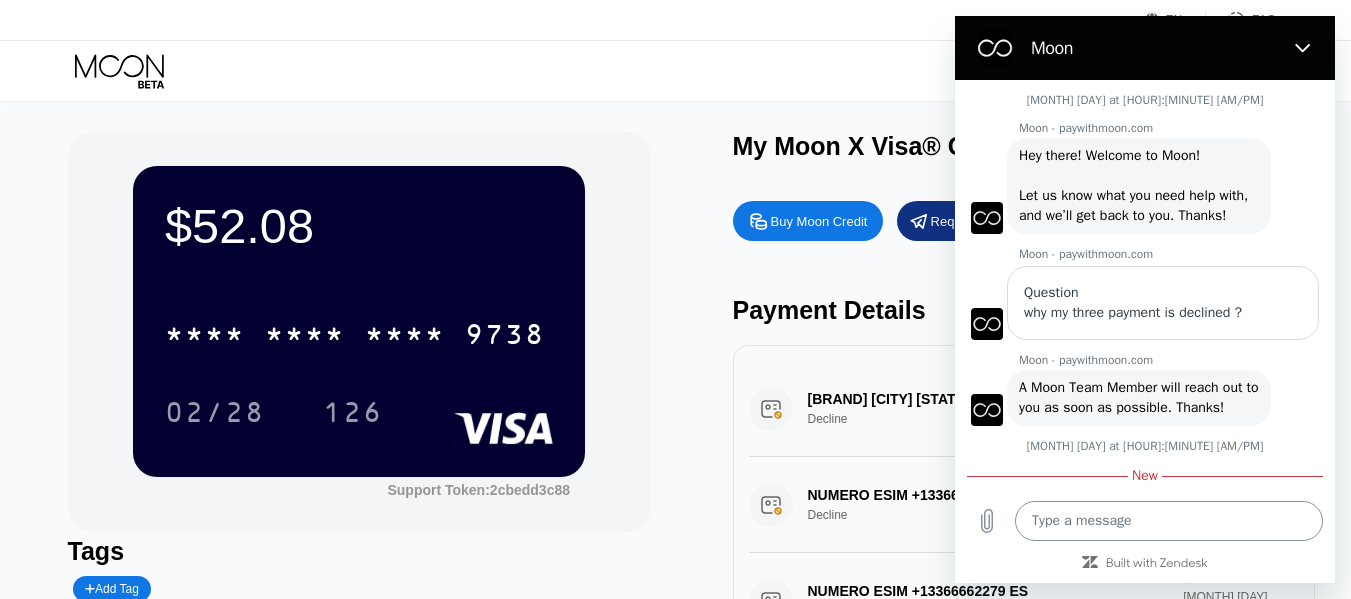 click at bounding box center (1169, 521) 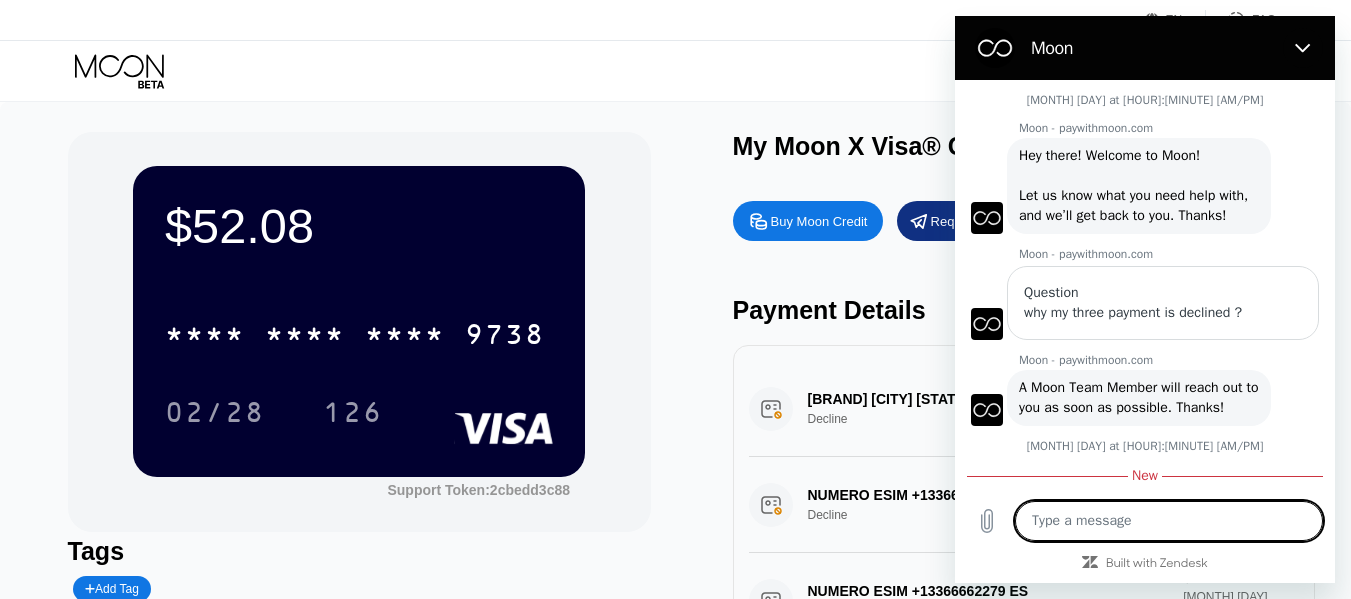 paste on "why my three payment is declined ?" 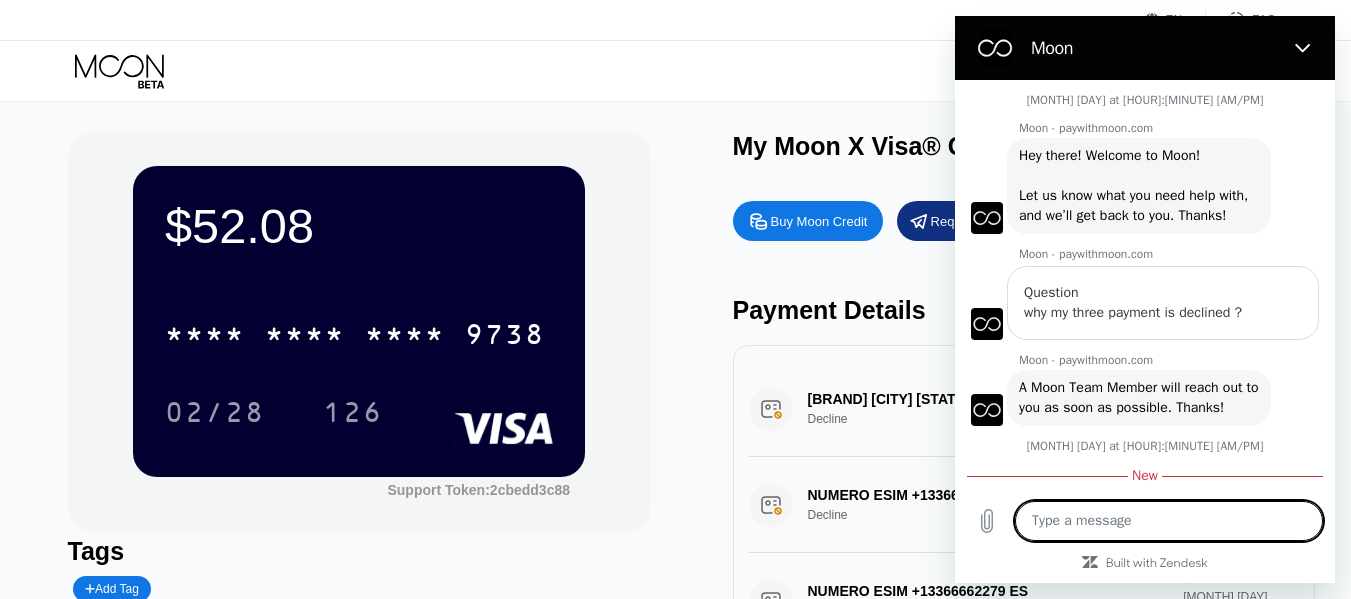 type on "why my three payment is declined ?" 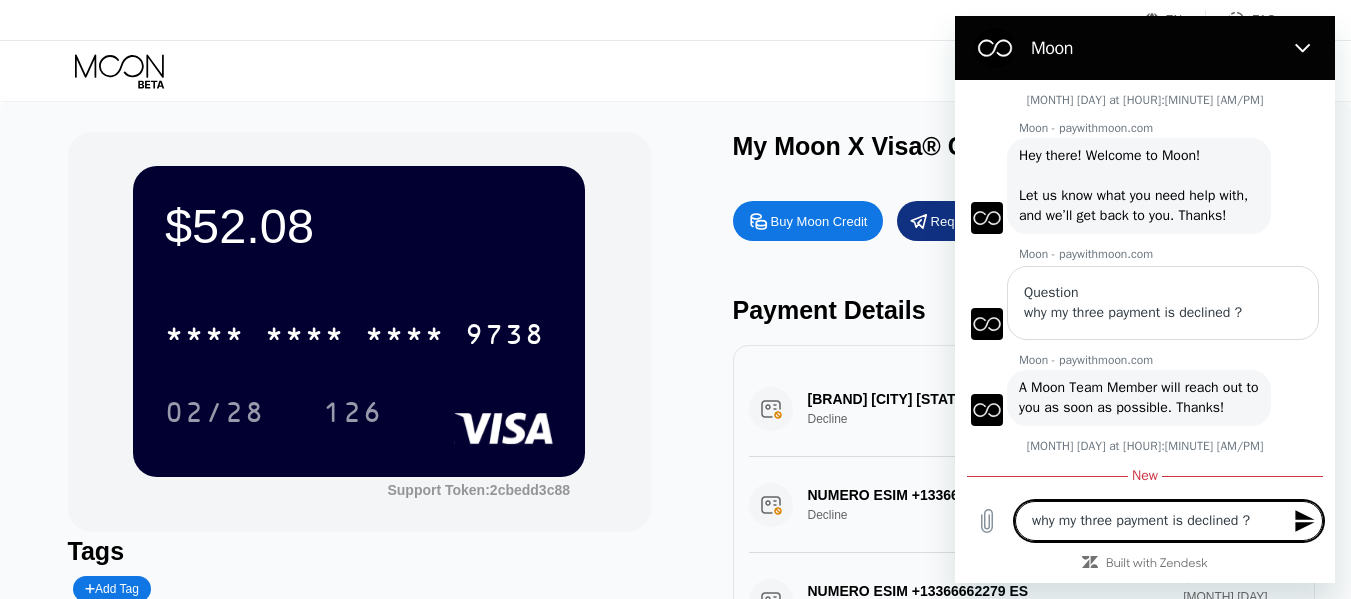 type on "why my thre payment is declined ?" 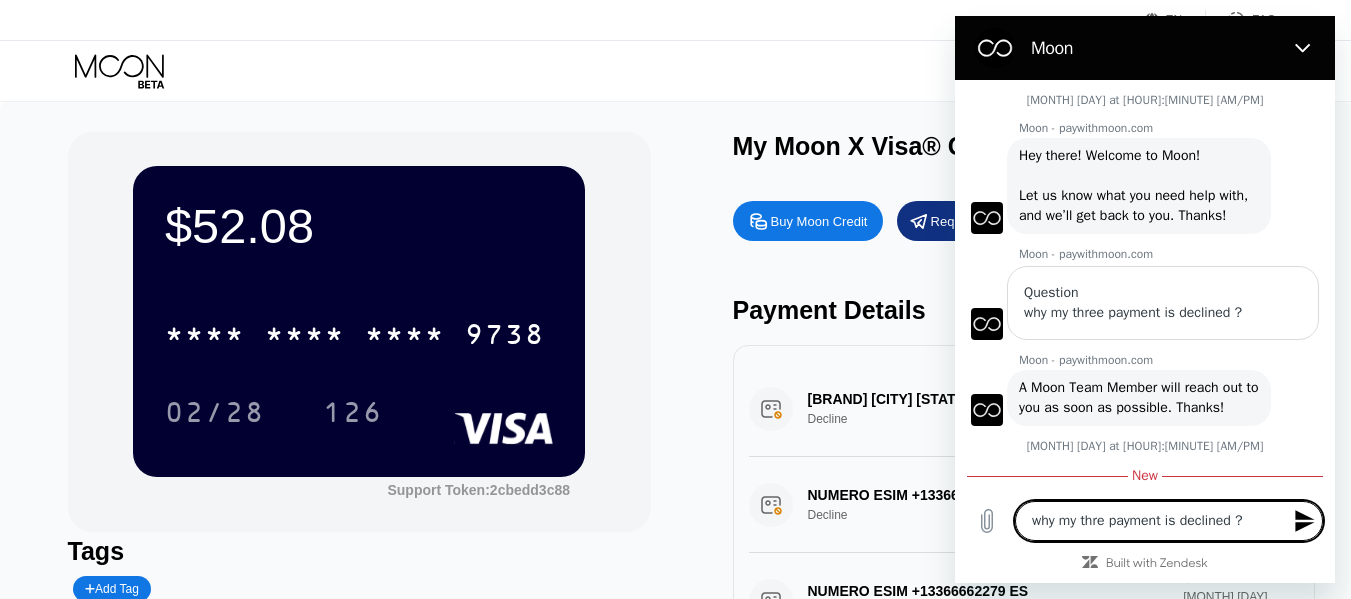 type on "why my thr payment is declined ?" 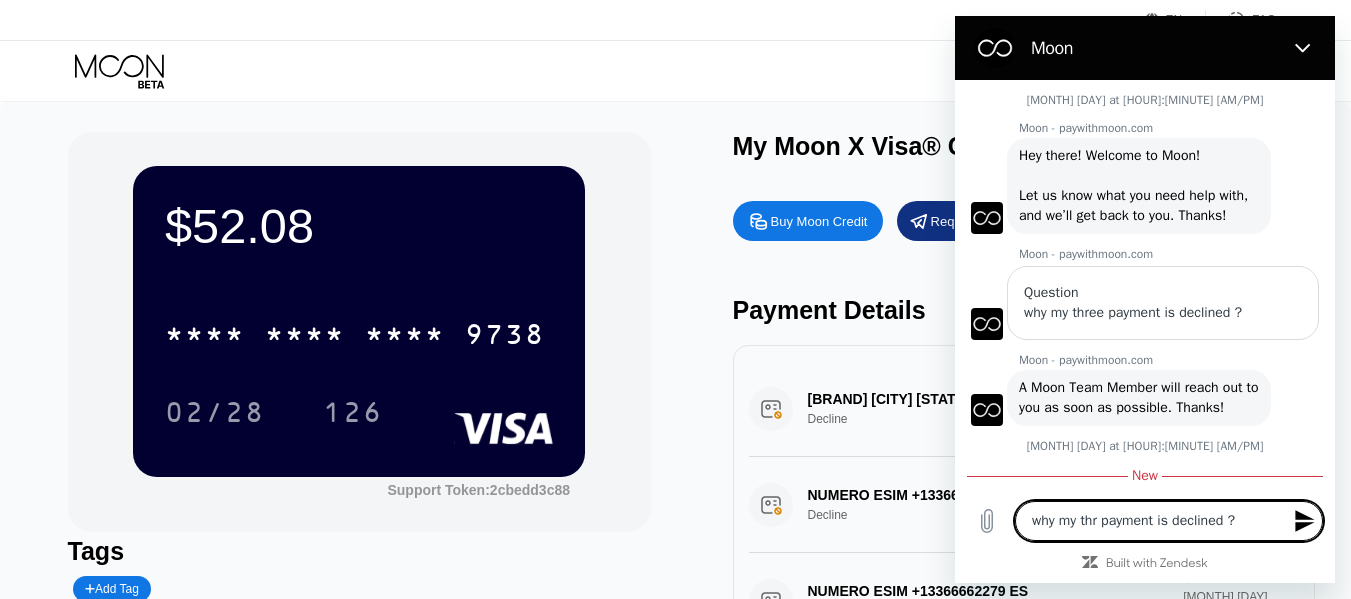 type on "why my th payment is declined ?" 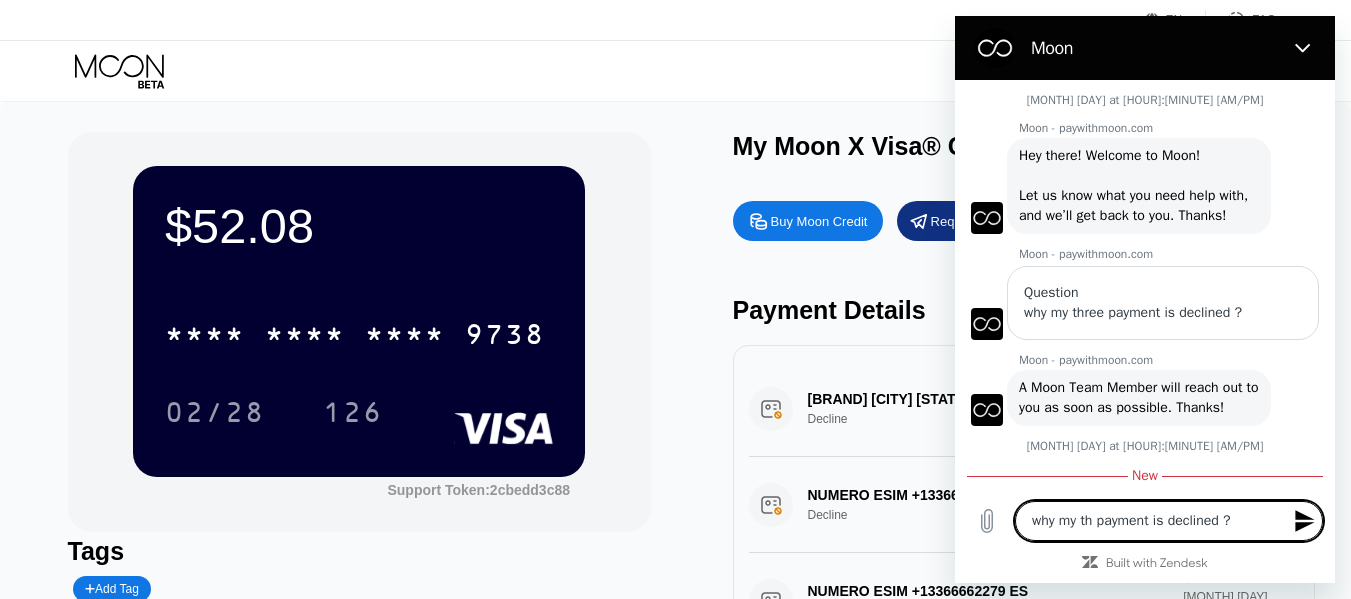 type on "why my t payment is declined ?" 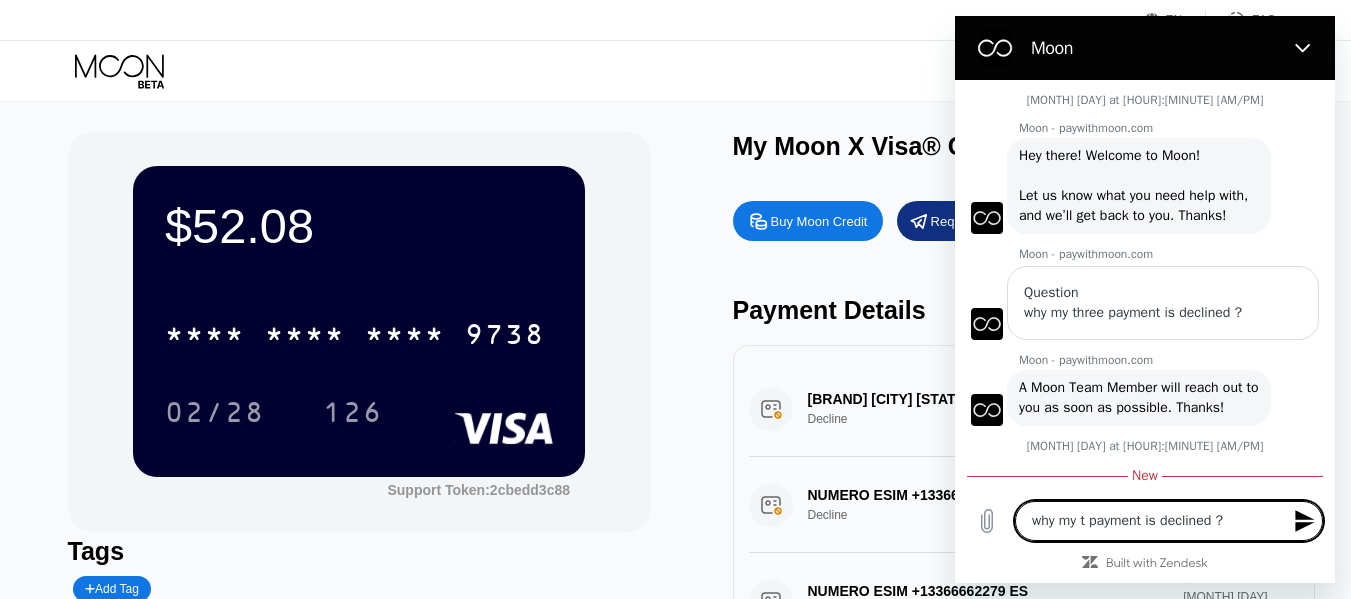 type on "why my  payment is declined ?" 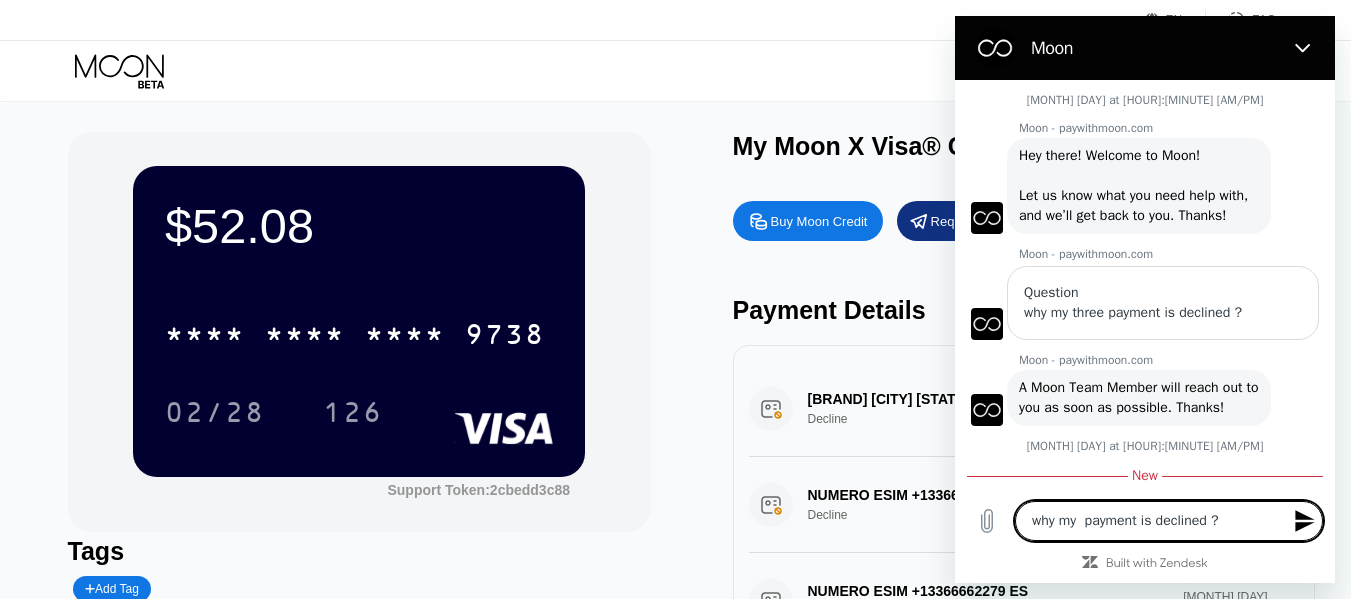 type on "why my l payment is declined ?" 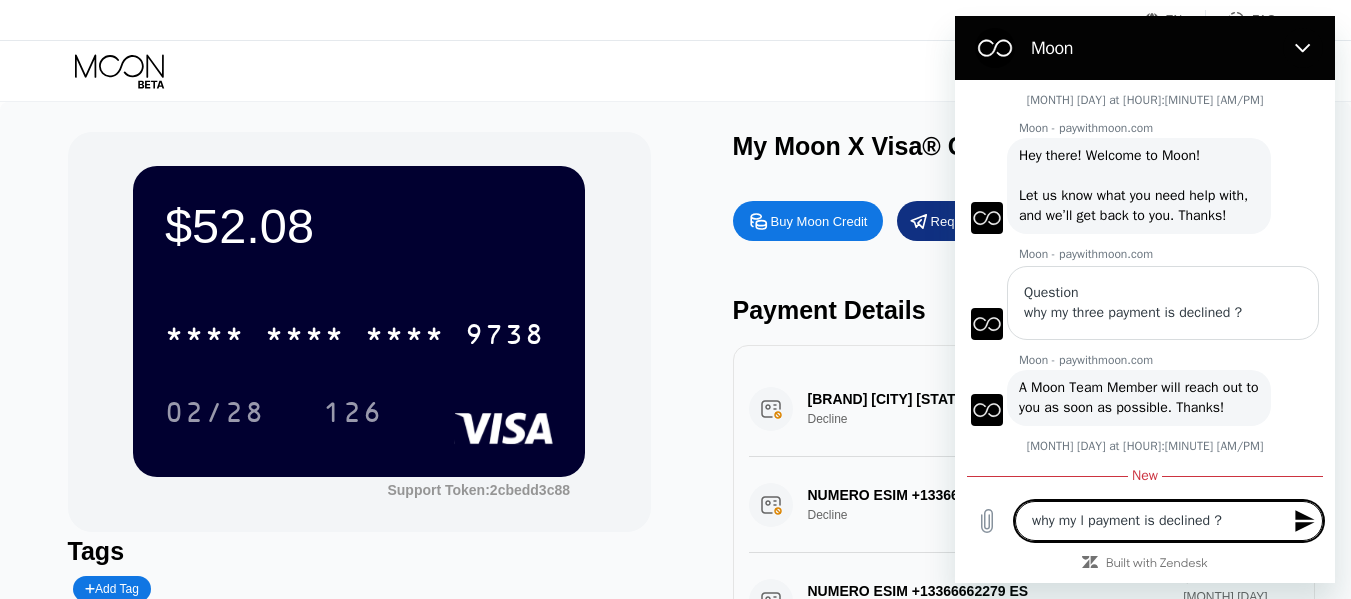 type on "why my la payment is declined ?" 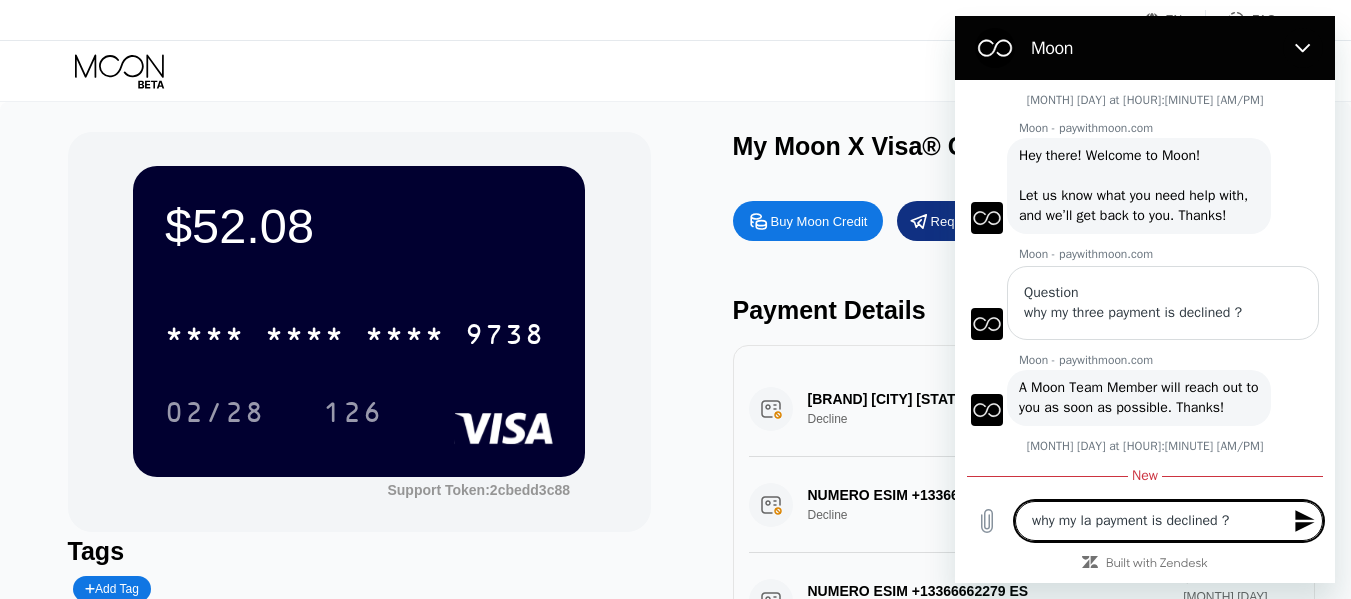 type on "why my las payment is declined ?" 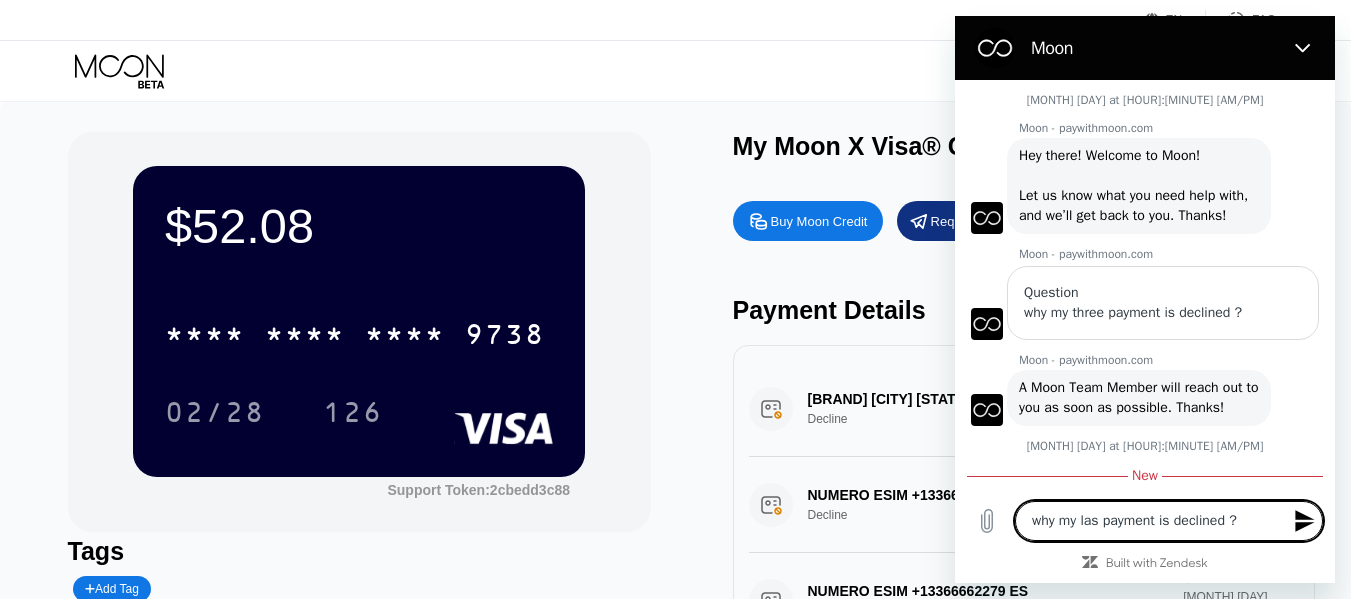 type on "why my last payment is declined ?" 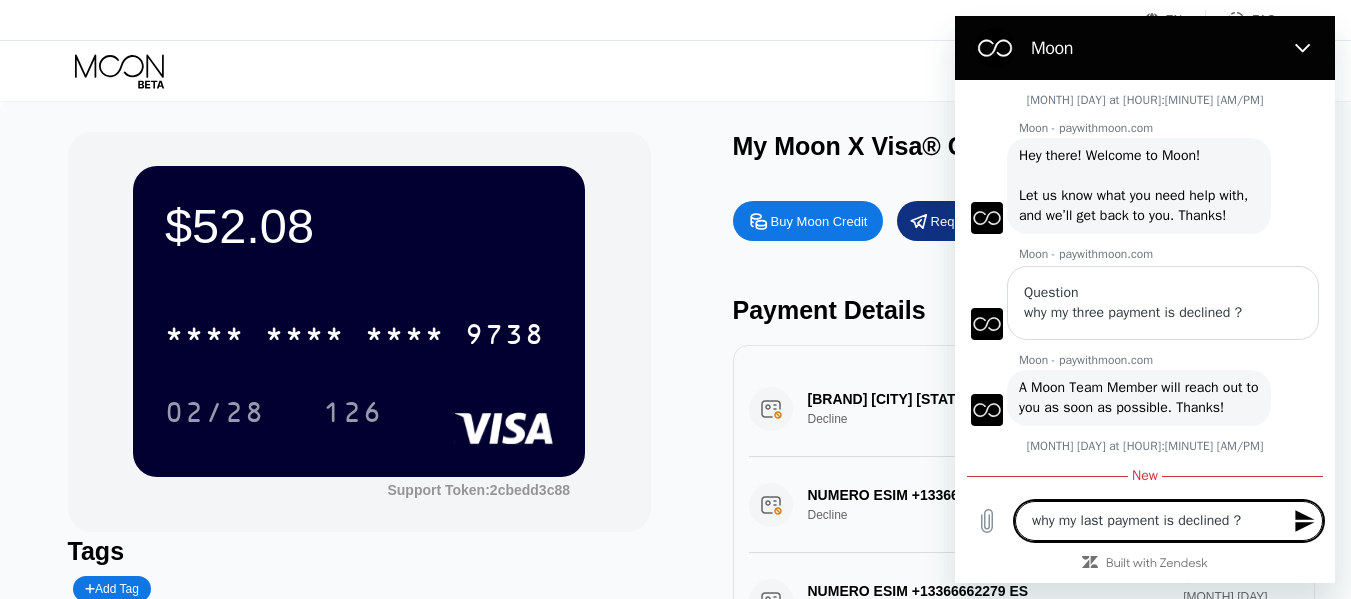 type on "why my last payment is declined ?" 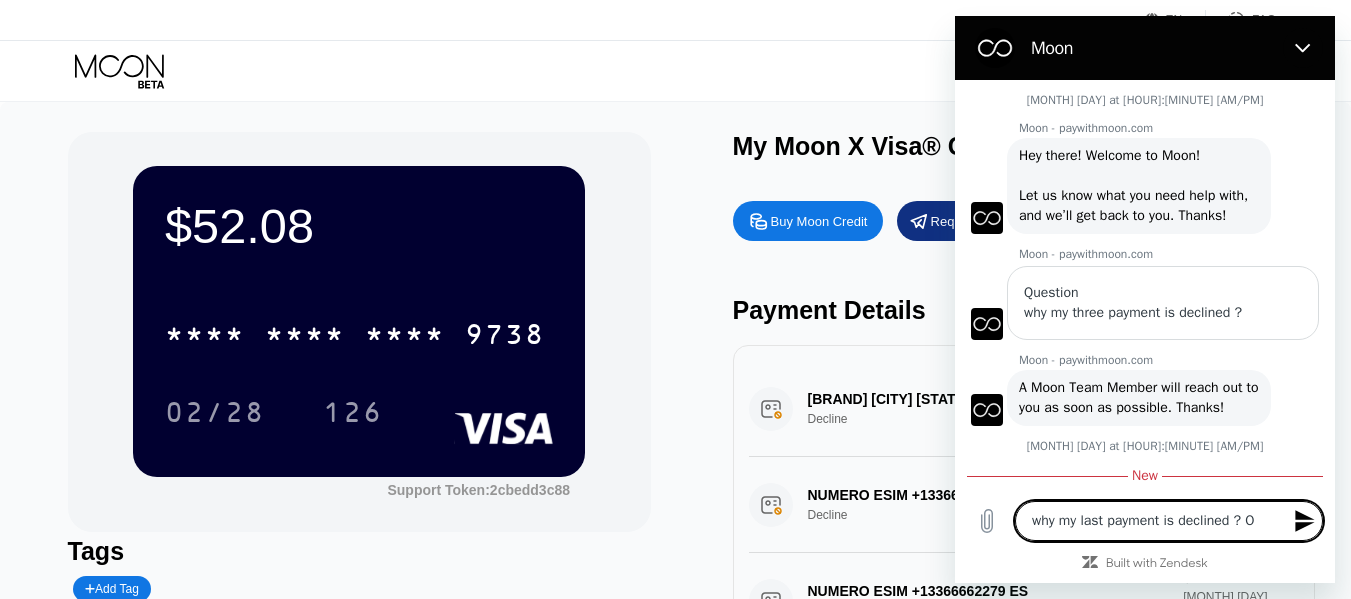 type on "why my last payment is declined ? OV" 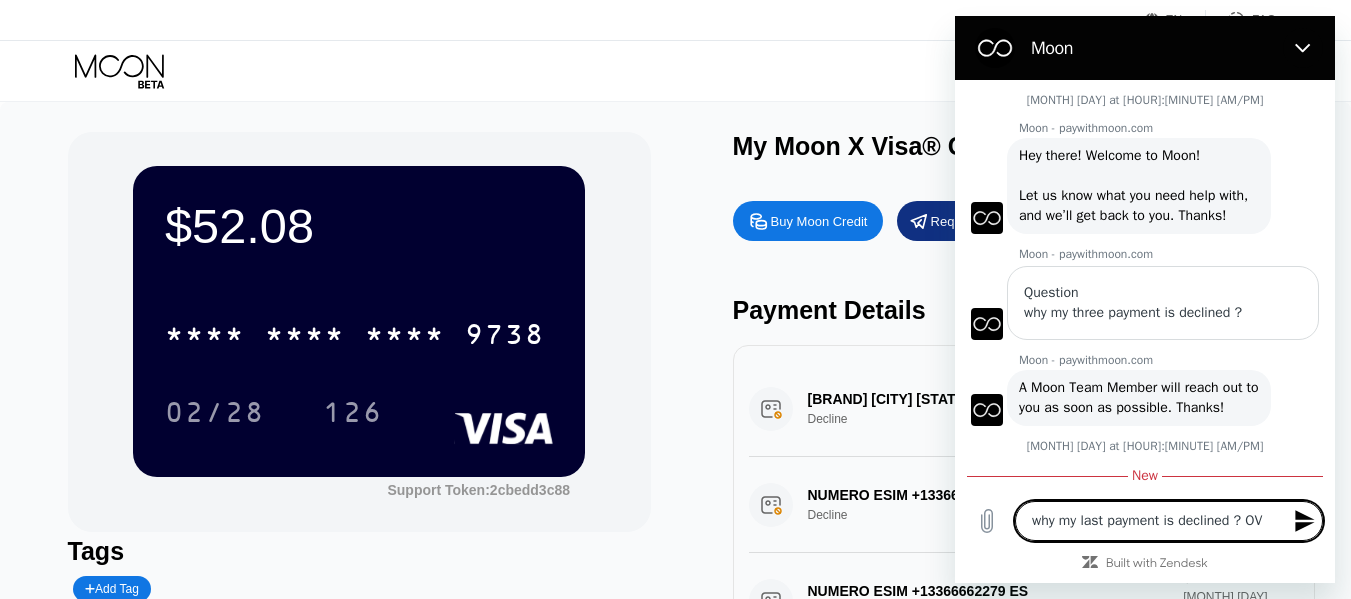 type on "why my last payment is declined ? OVH" 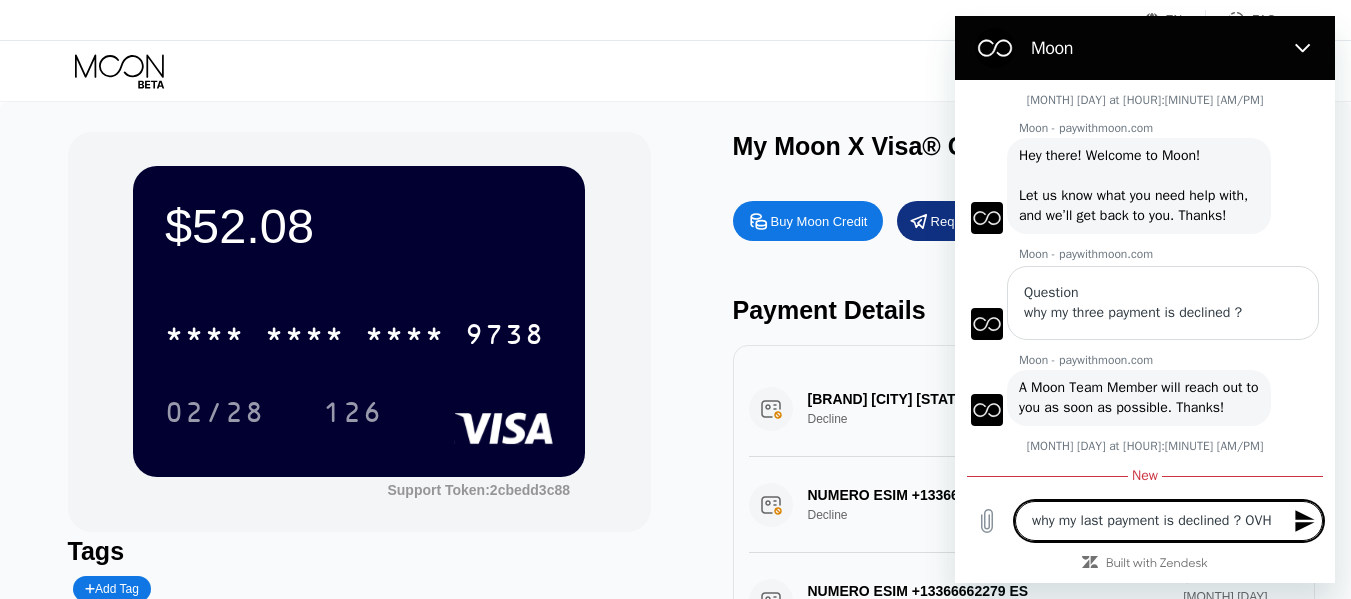type on "why my last payment is declined ? OVHc" 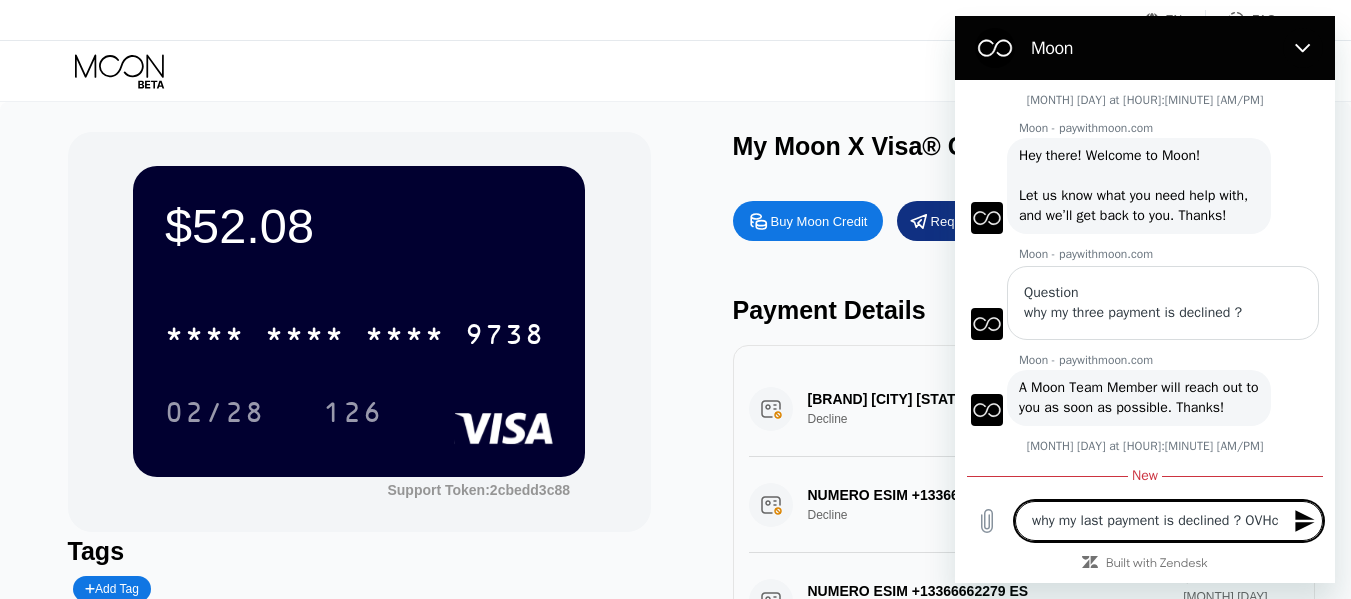 type on "why my last payment is declined ? OVHcl" 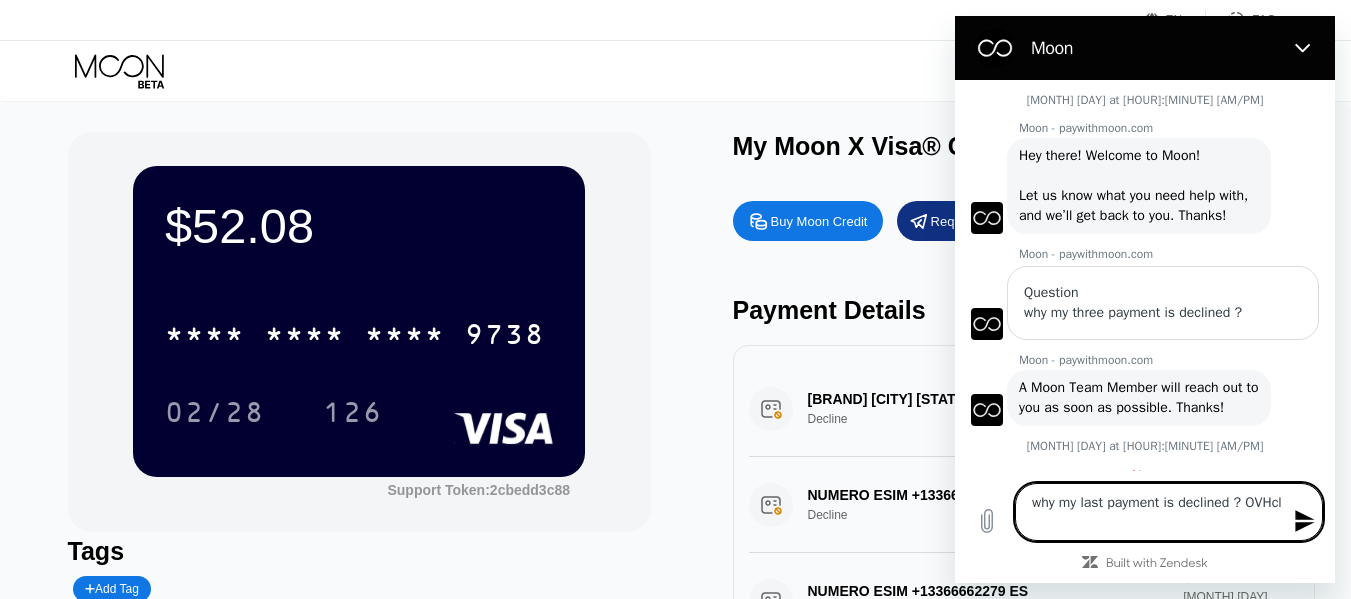 type on "why my last payment is declined ? OVHclo" 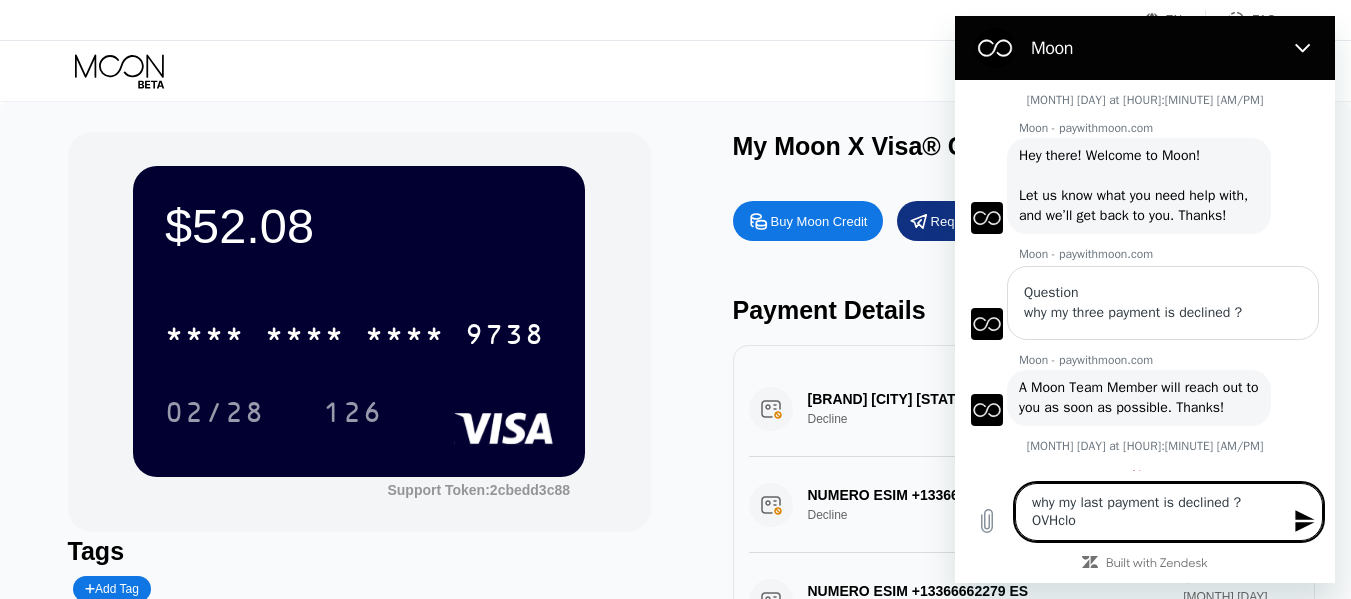type on "why my last payment is declined ? OVHclou" 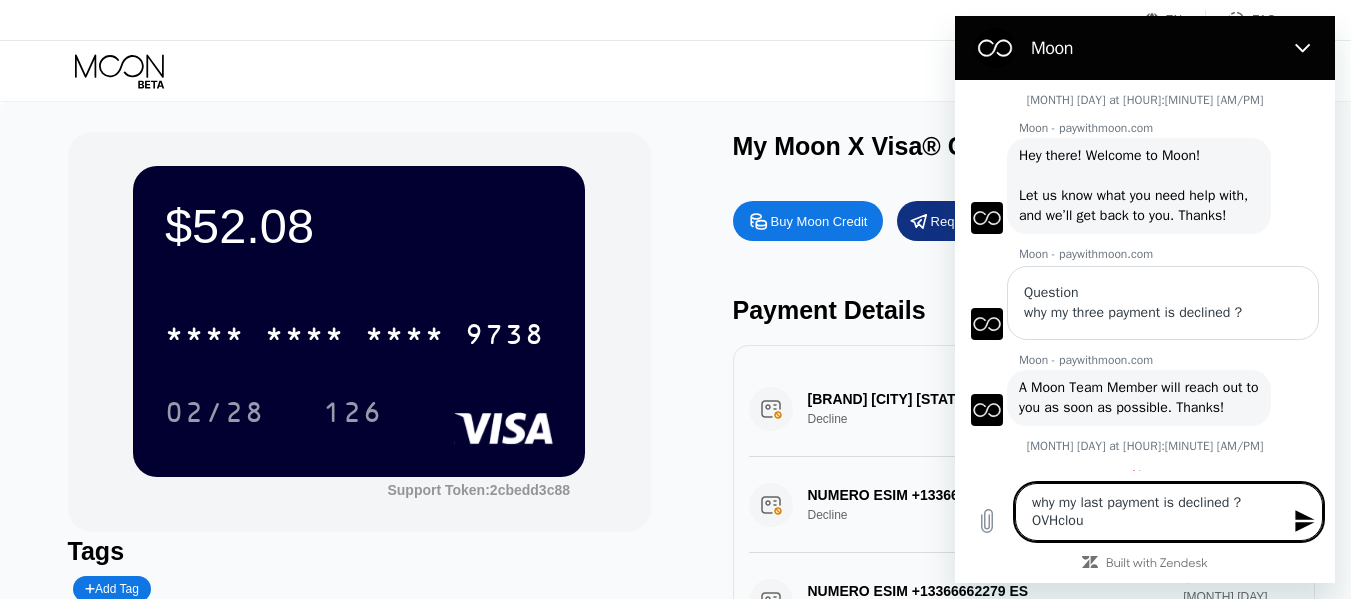 type on "why my last payment is declined ? OVHcloud" 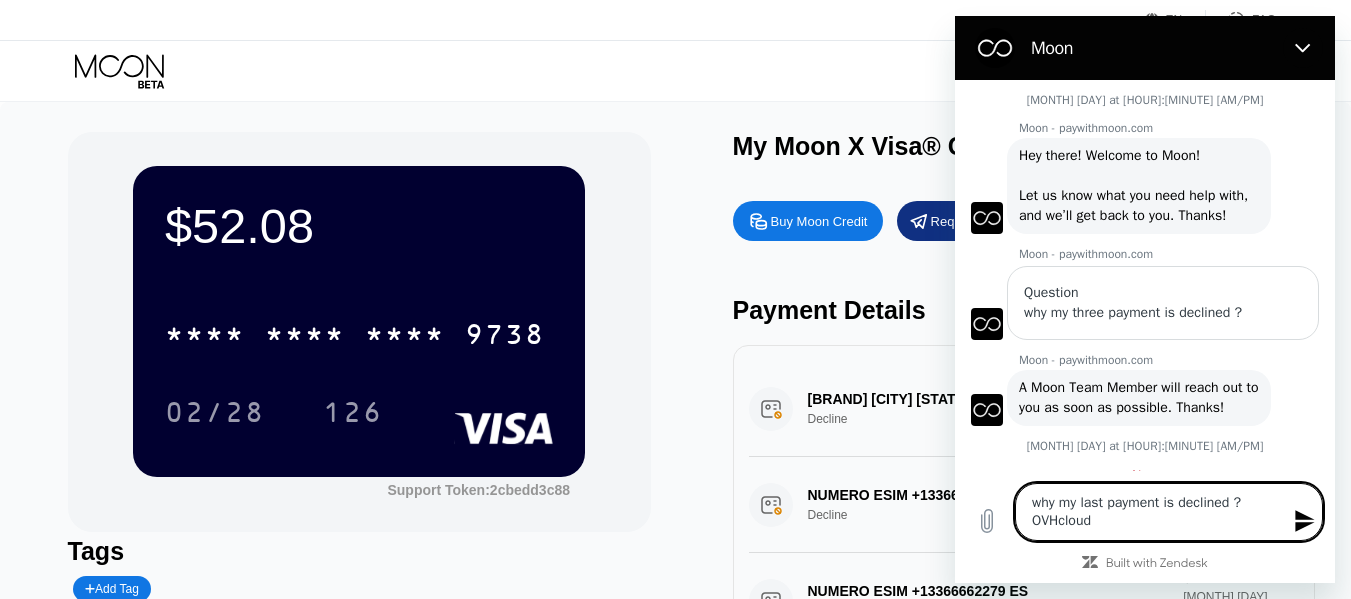 type on "why my last payment is declined ? OVHcloud" 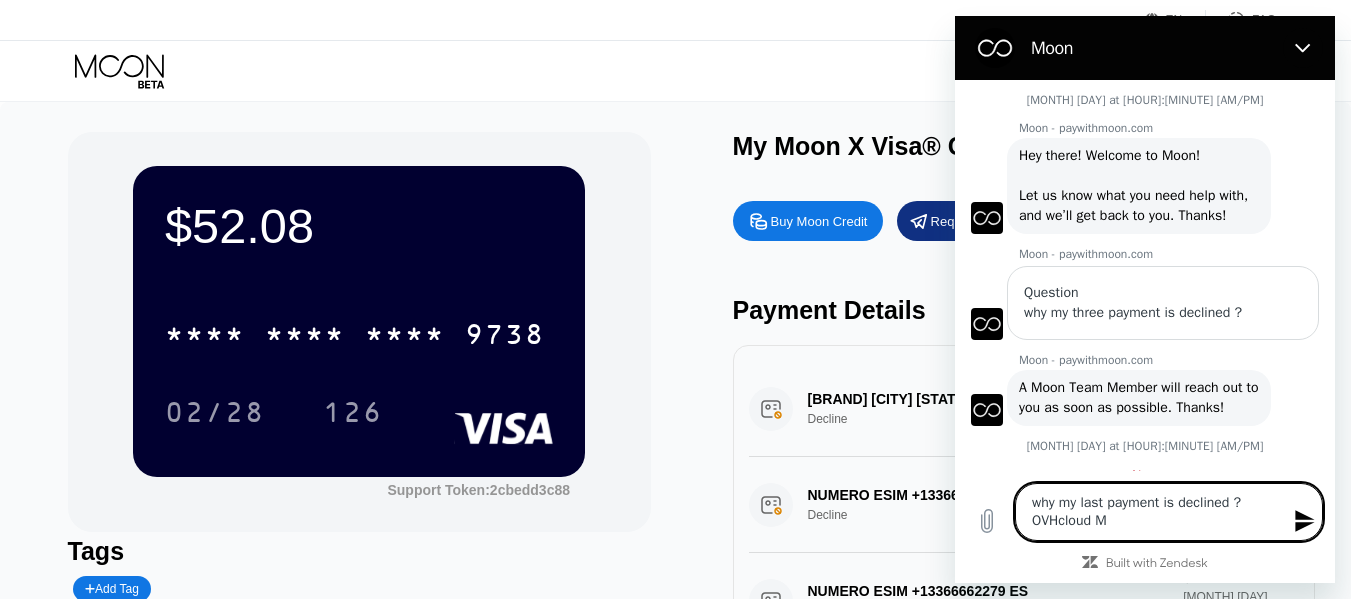 type on "why my last payment is declined ? OVHcloud Mo" 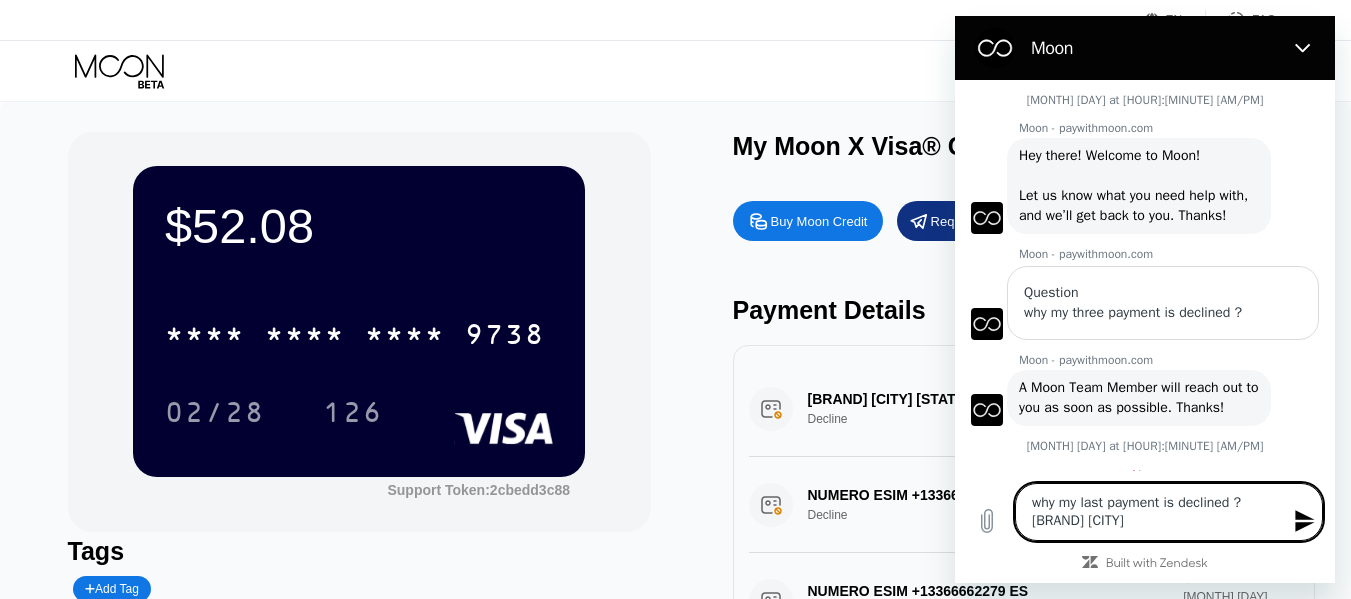 type on "why my last payment is declined ? OVHcloud Mon" 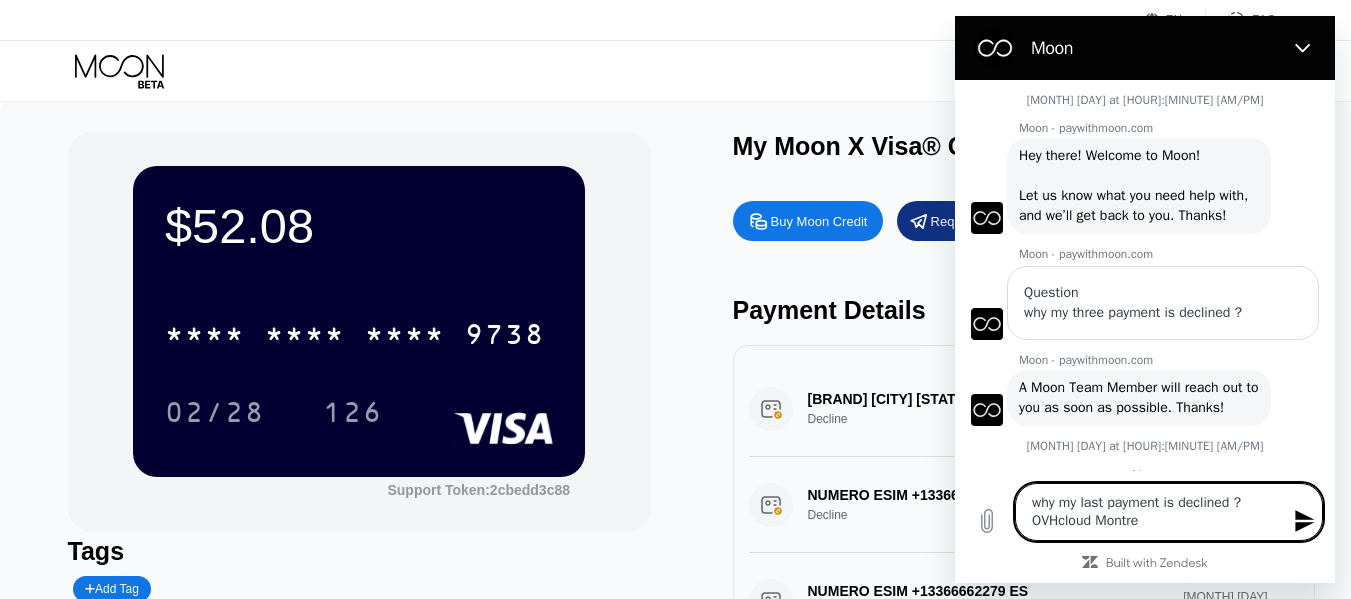 type on "why my last payment is declined ? OVHcloud Montrea" 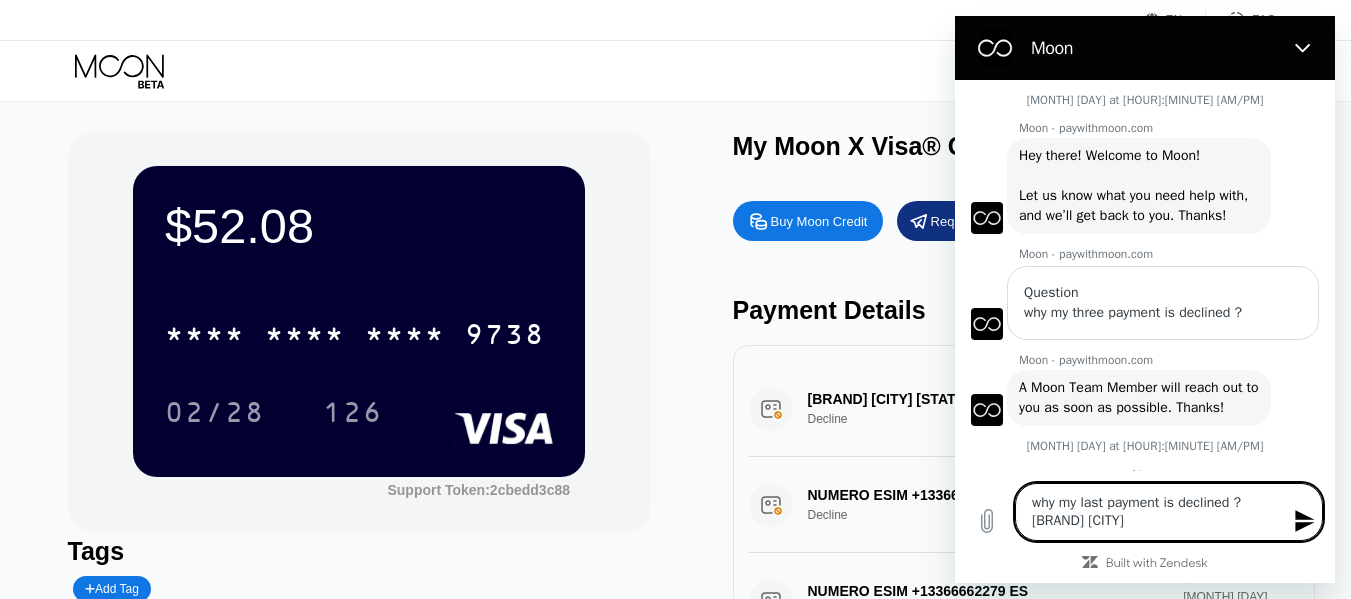 type on "why my last payment is declined ? OVHcloud Montreal" 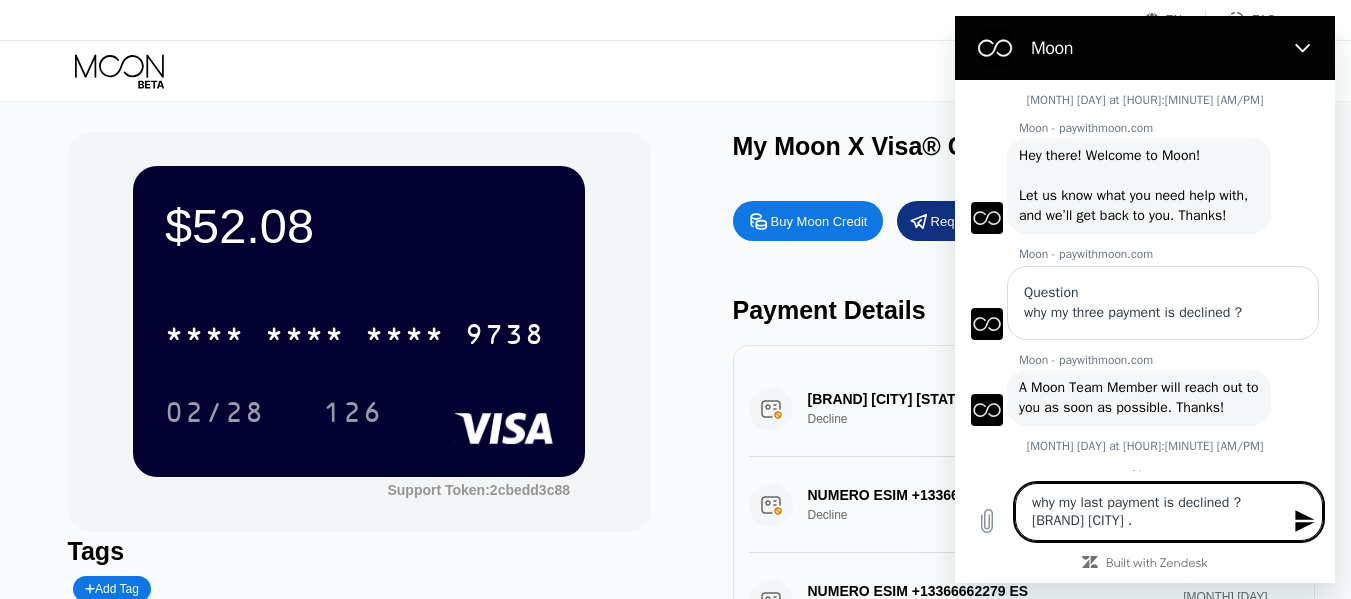 type 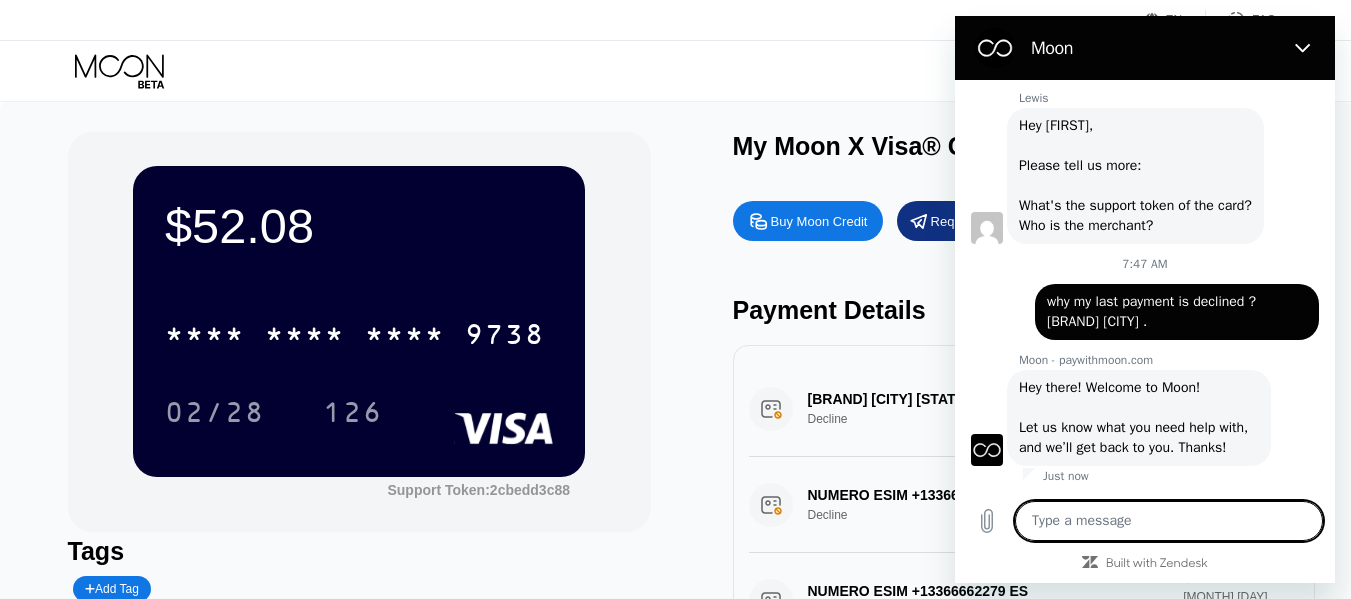 type on "x" 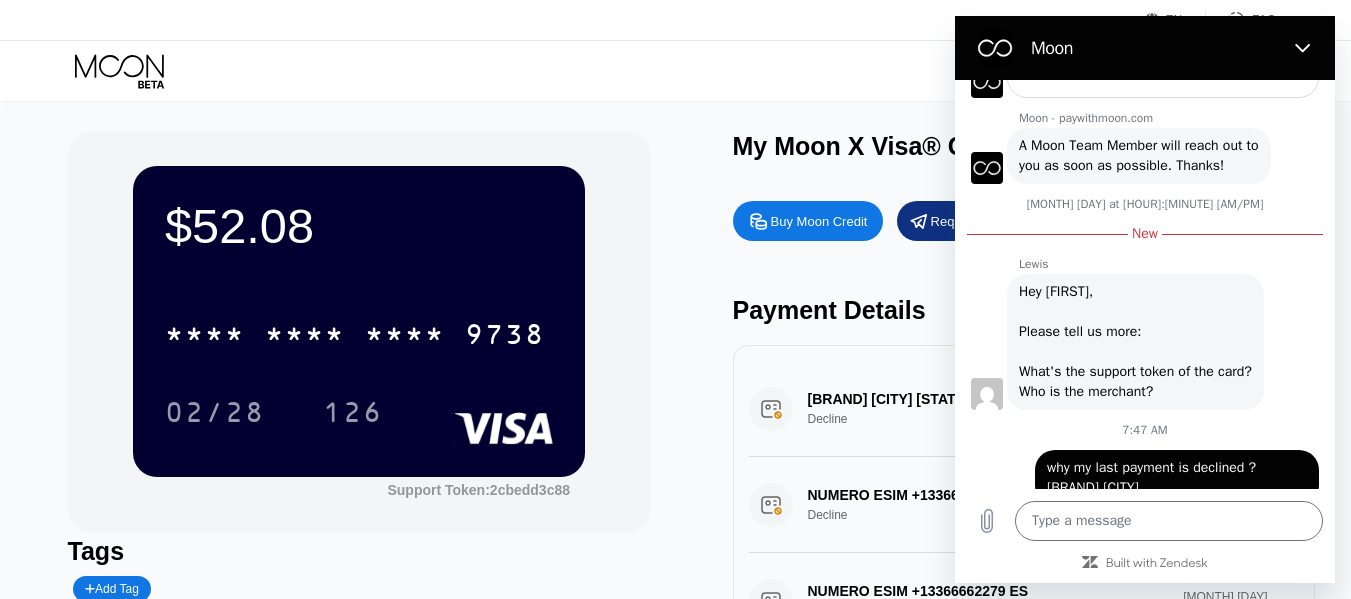 scroll, scrollTop: 642, scrollLeft: 0, axis: vertical 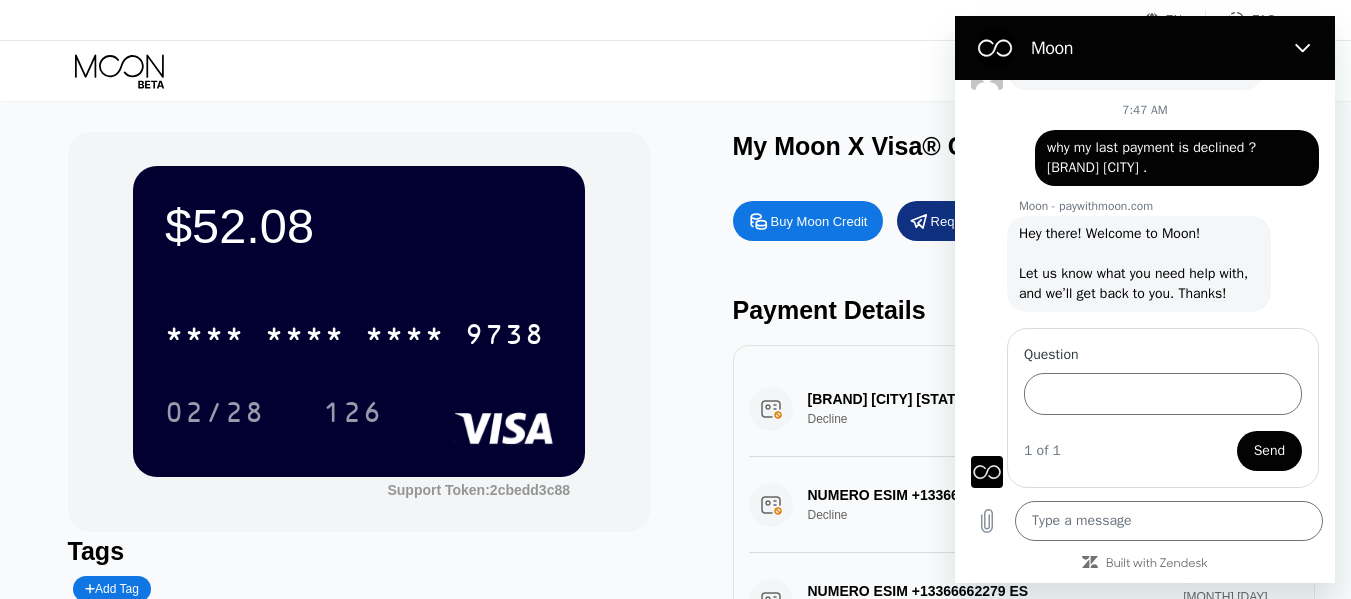 drag, startPoint x: 1147, startPoint y: 159, endPoint x: 1033, endPoint y: 128, distance: 118.13975 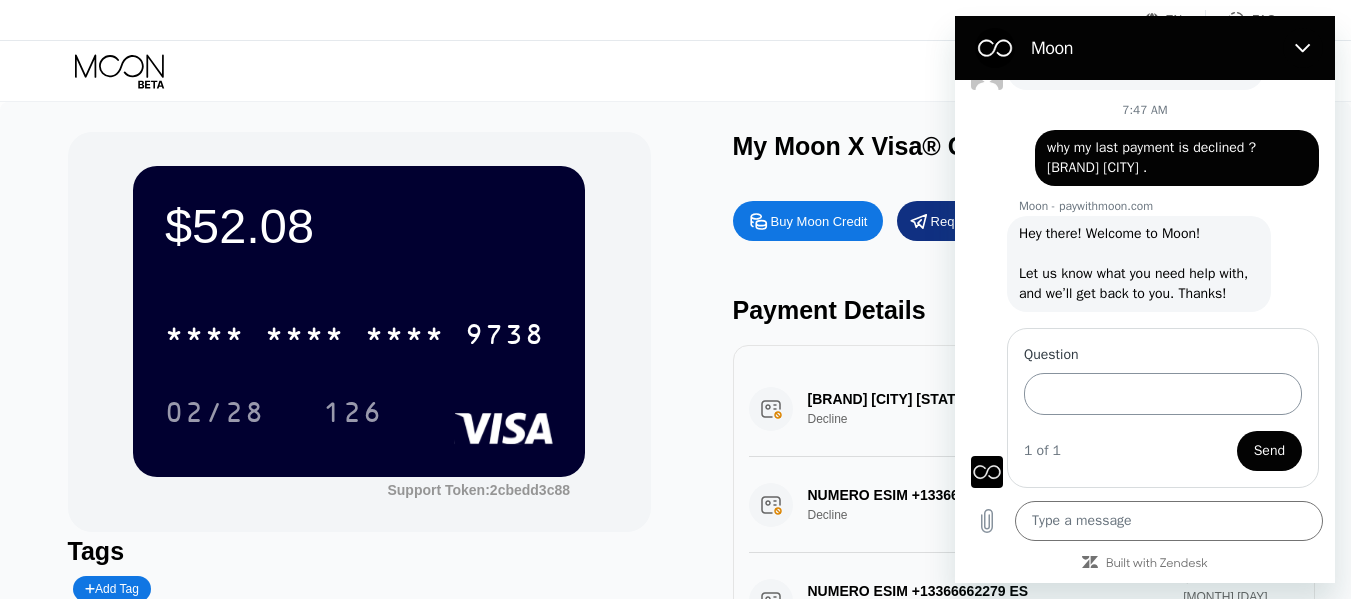 click on "Question" at bounding box center (1163, 394) 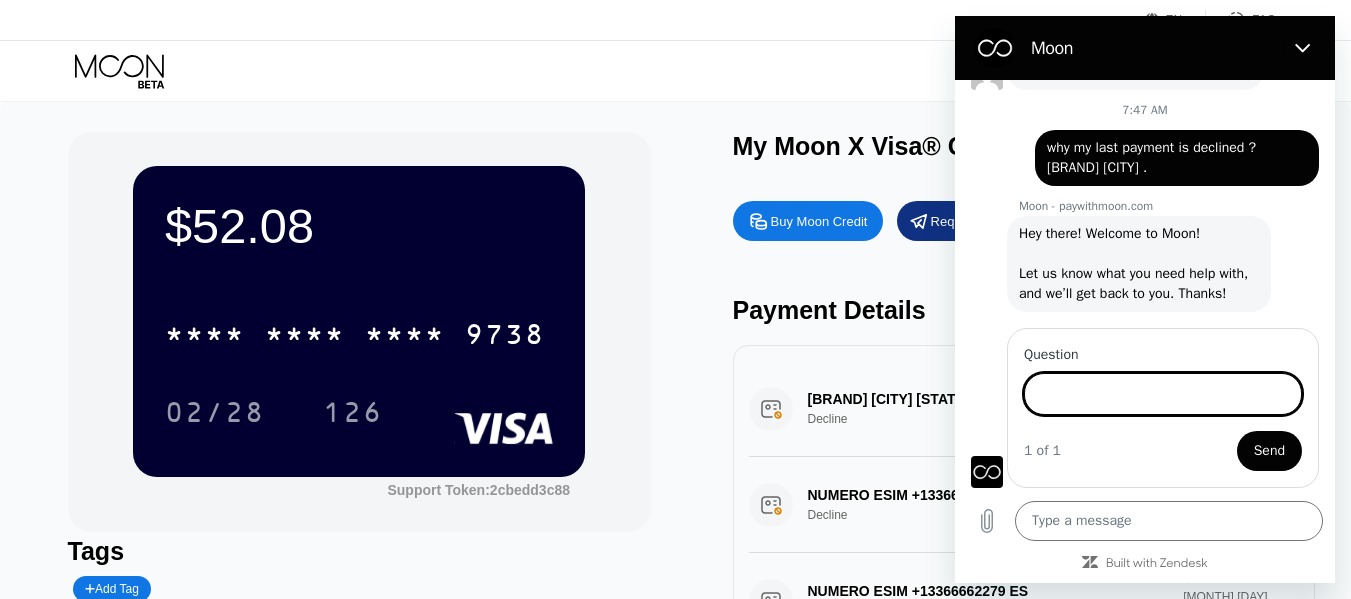 paste on "why my last payment is declined ? OVHcloud Montreal ." 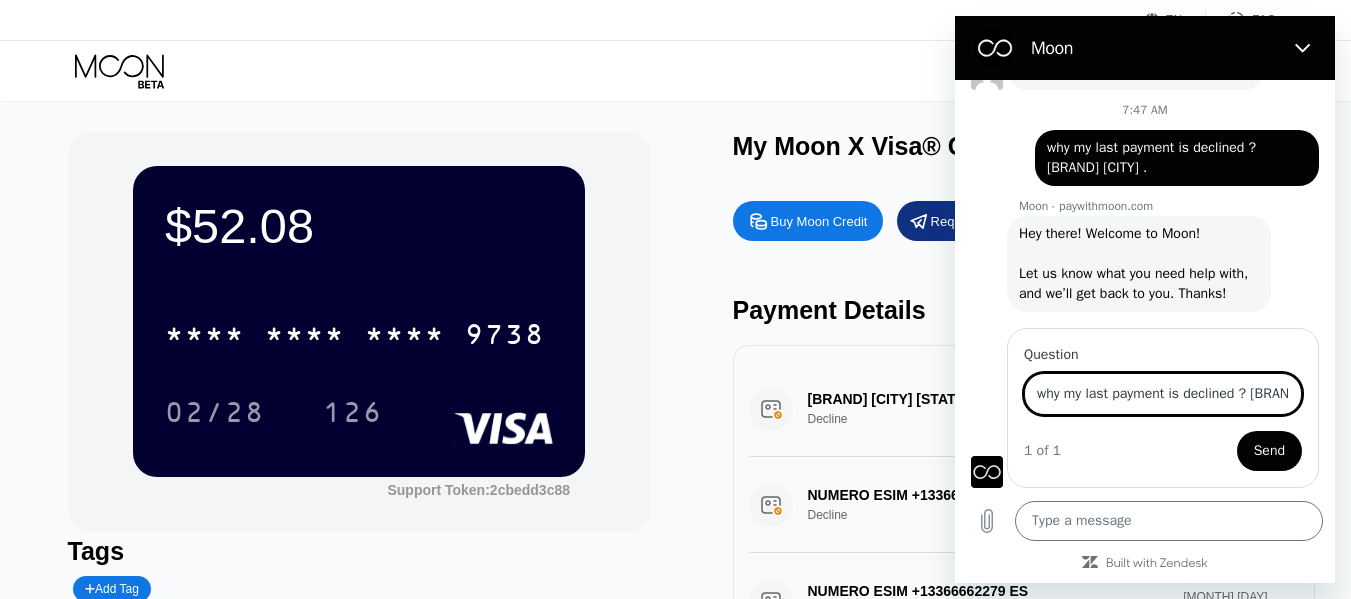 scroll, scrollTop: 0, scrollLeft: 106, axis: horizontal 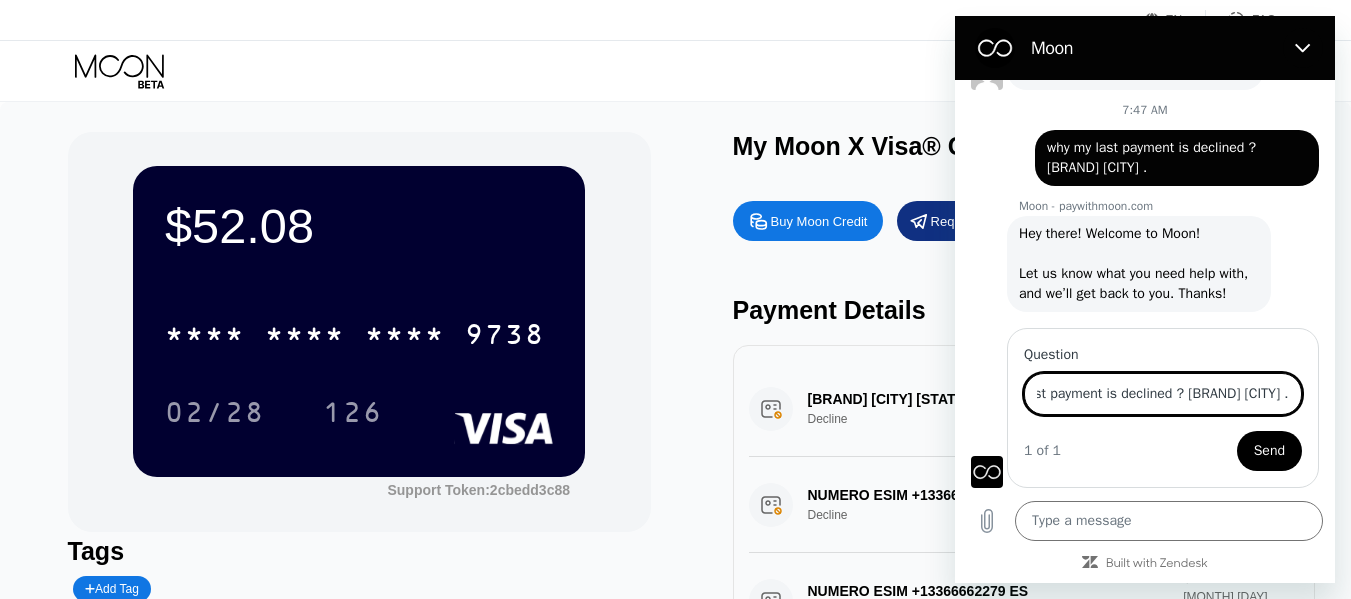 type on "why my last payment is declined ? OVHcloud Montreal ." 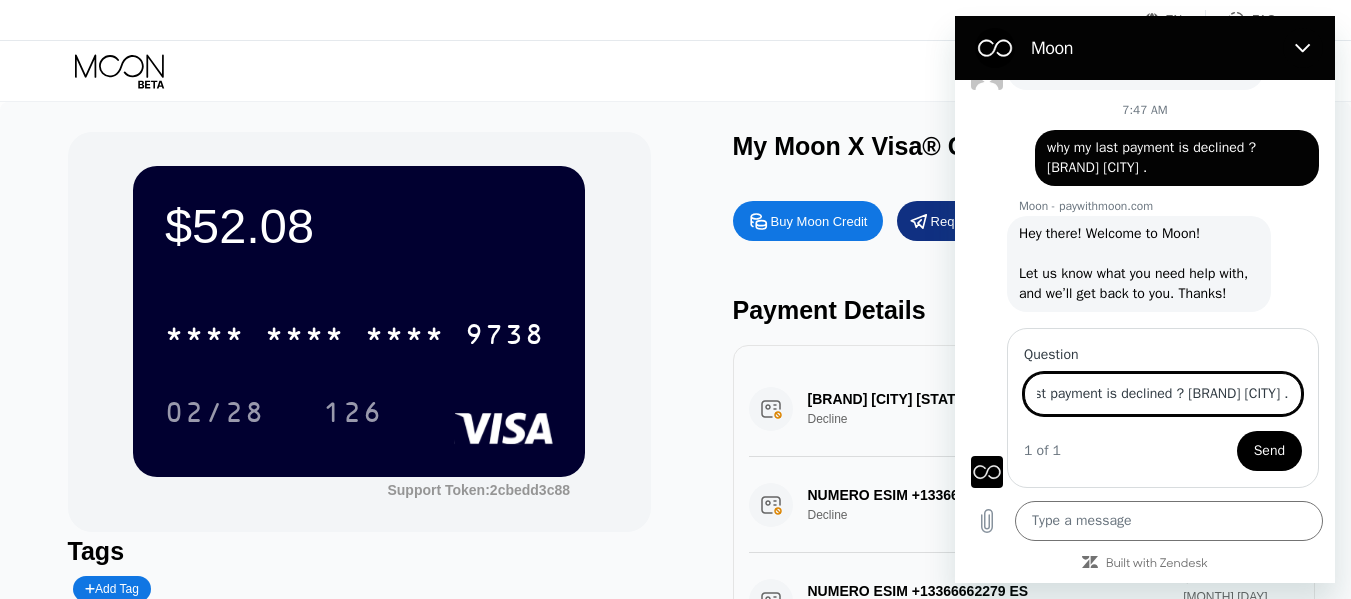 scroll, scrollTop: 0, scrollLeft: 0, axis: both 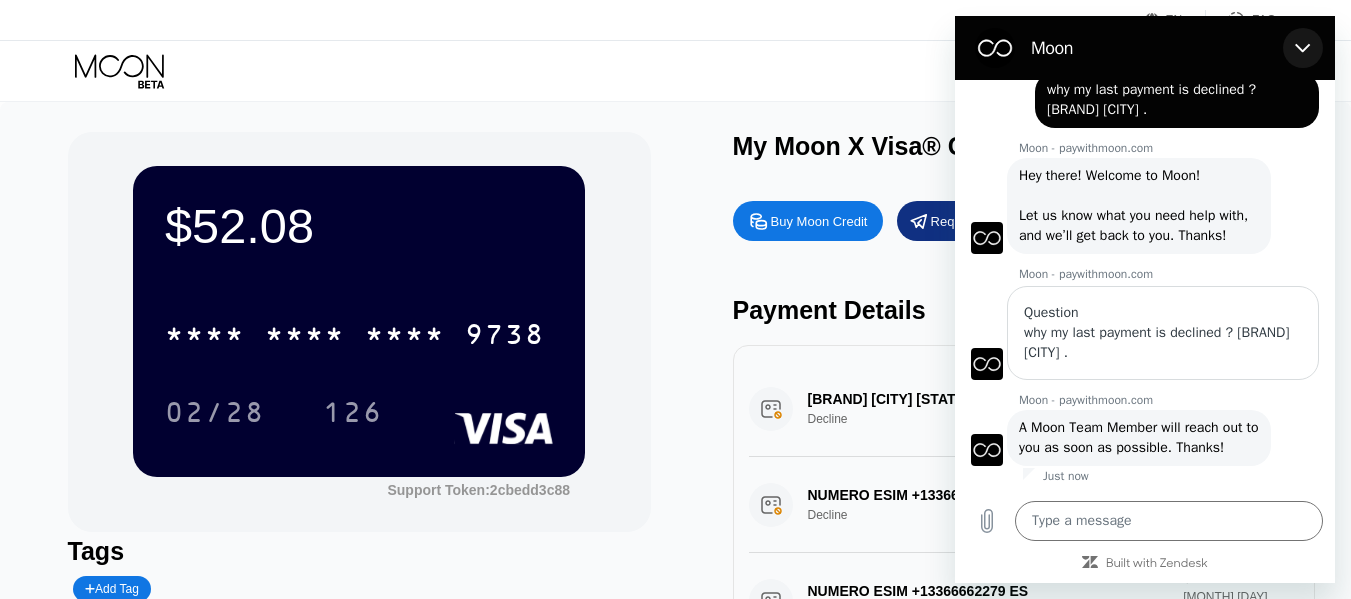 click at bounding box center (1303, 48) 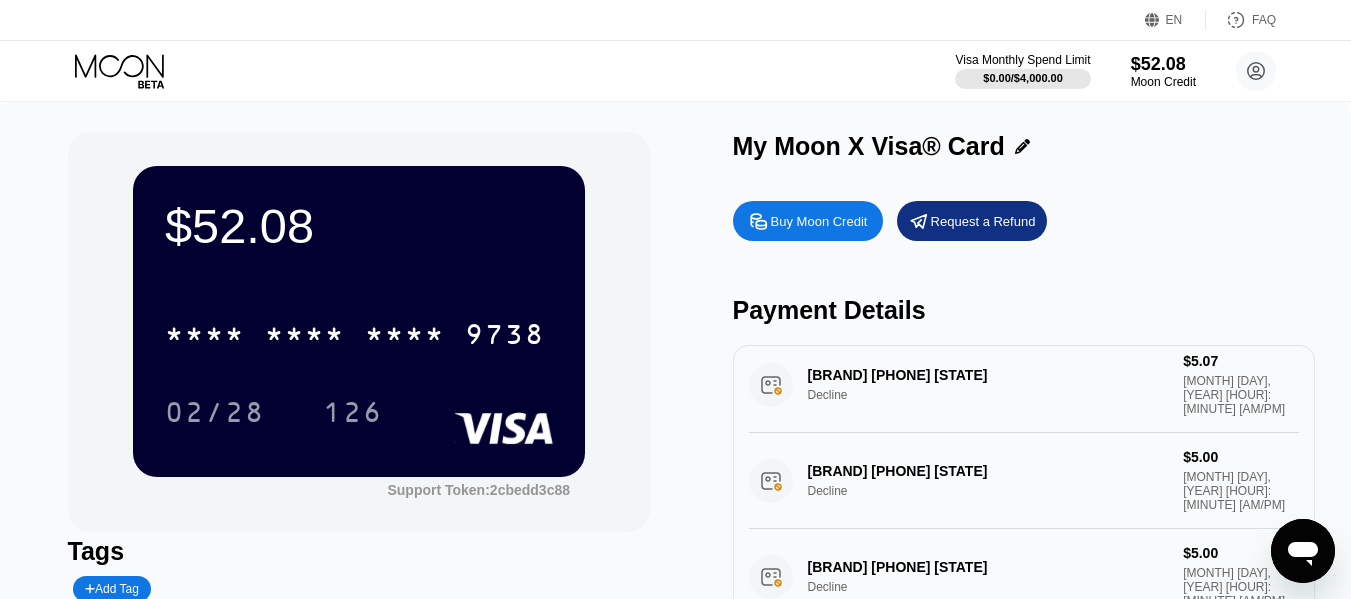 scroll, scrollTop: 0, scrollLeft: 0, axis: both 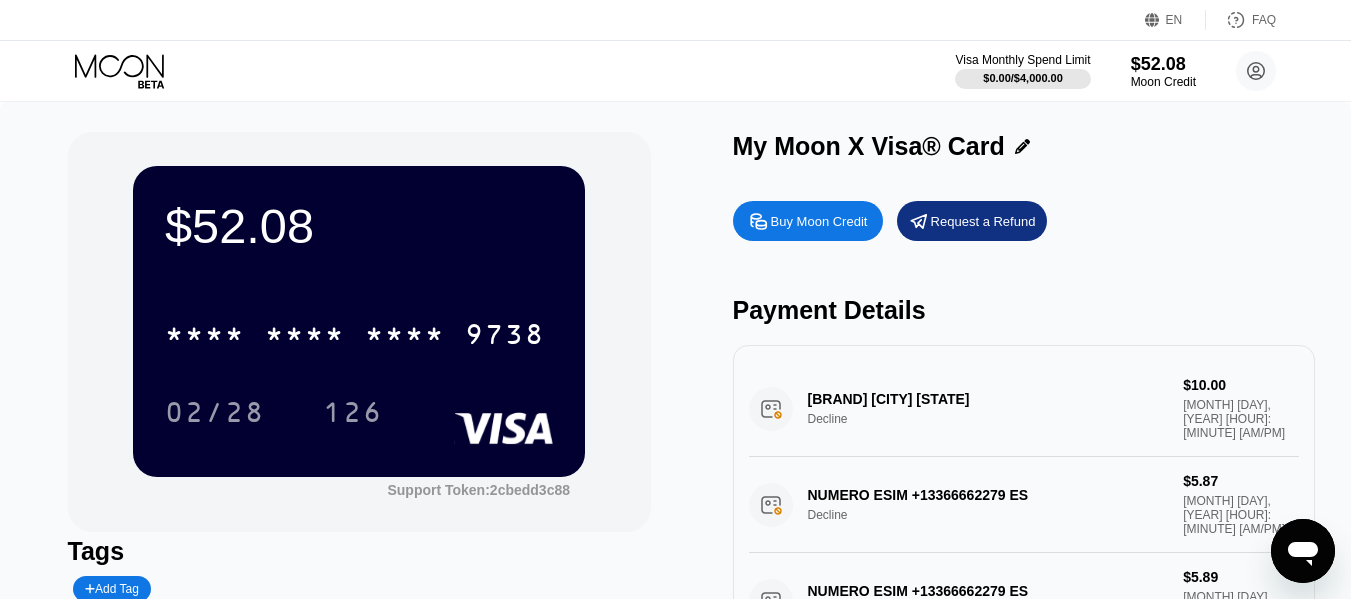 type on "x" 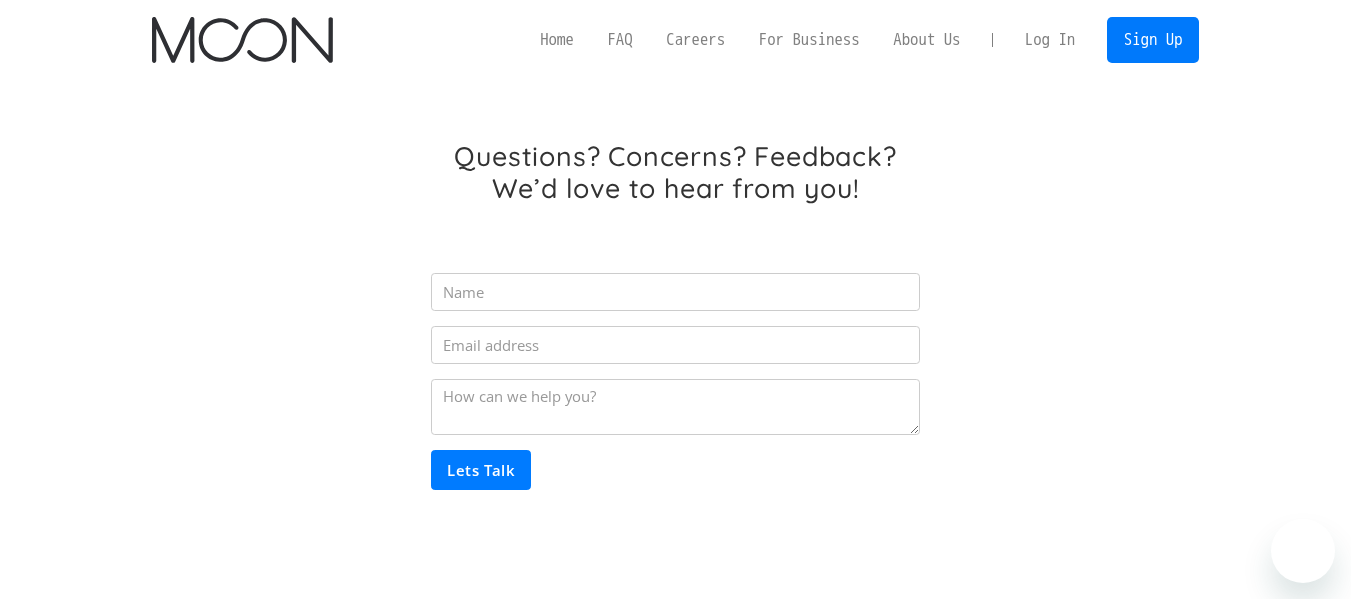 scroll, scrollTop: 0, scrollLeft: 0, axis: both 